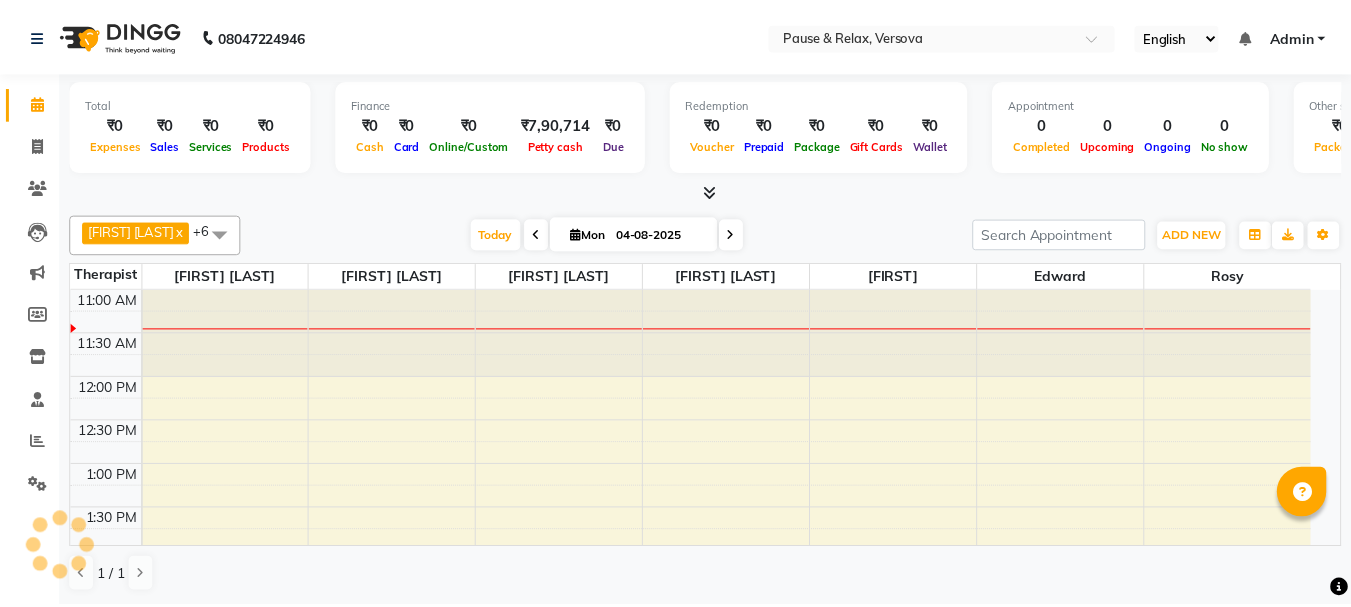 scroll, scrollTop: 0, scrollLeft: 0, axis: both 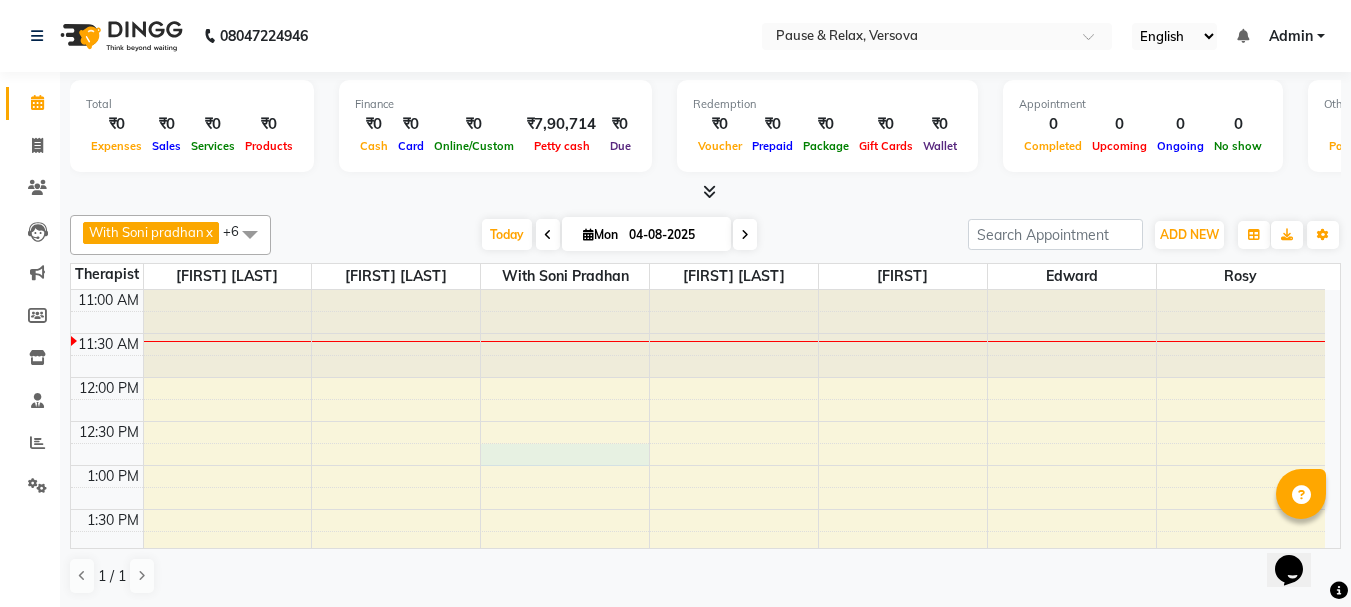 click on "11:00 AM 11:30 AM 12:00 PM 12:30 PM 1:00 PM 1:30 PM 2:00 PM 2:30 PM 3:00 PM 3:30 PM 4:00 PM 4:30 PM 5:00 PM 5:30 PM 6:00 PM 6:30 PM 7:00 PM 7:30 PM 8:00 PM 8:30 PM 9:00 PM 9:30 PM" at bounding box center [698, 773] 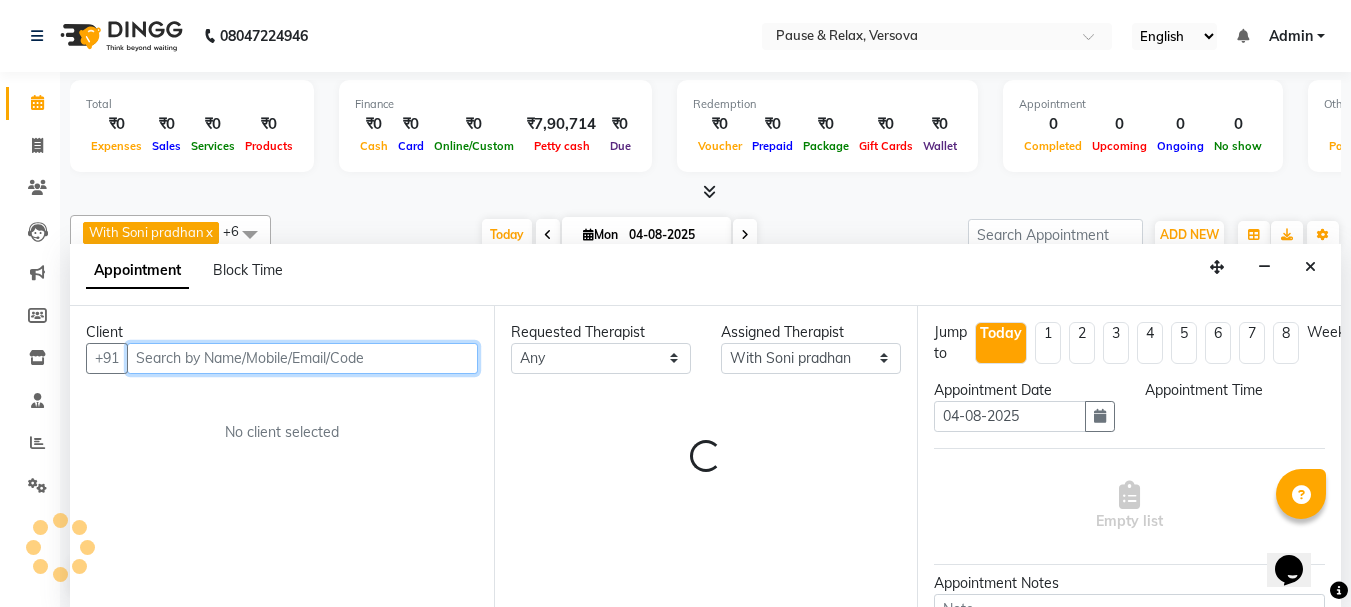 select on "765" 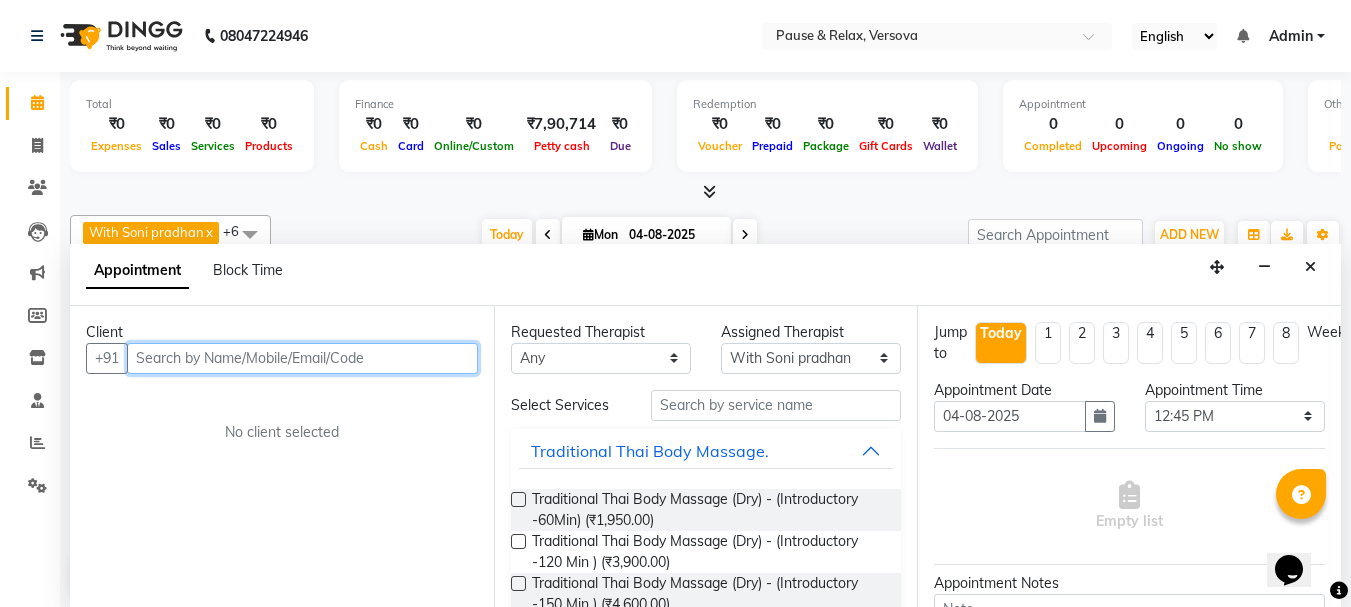 click at bounding box center [302, 358] 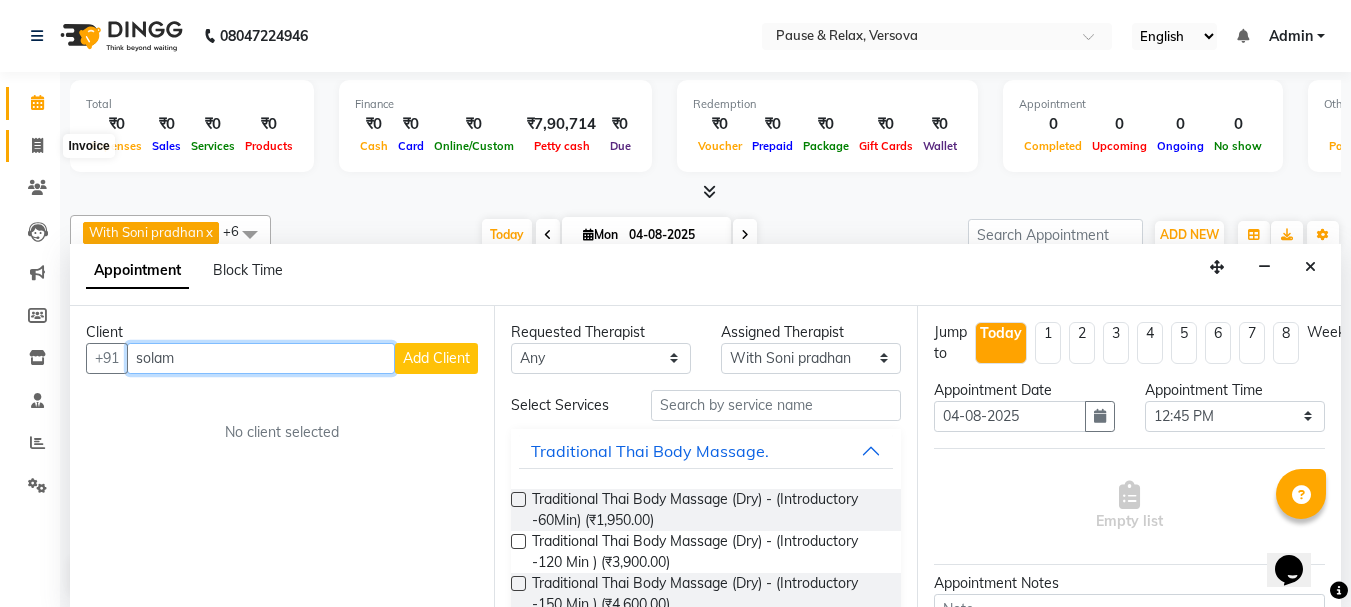 type on "solam" 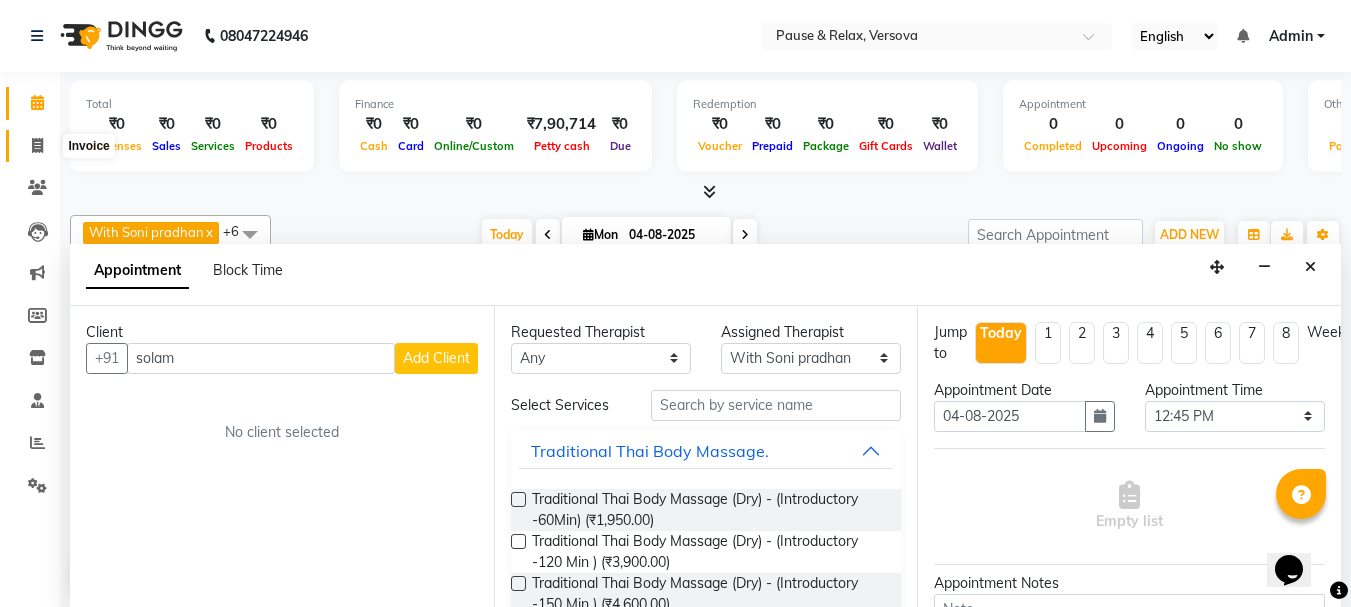 click 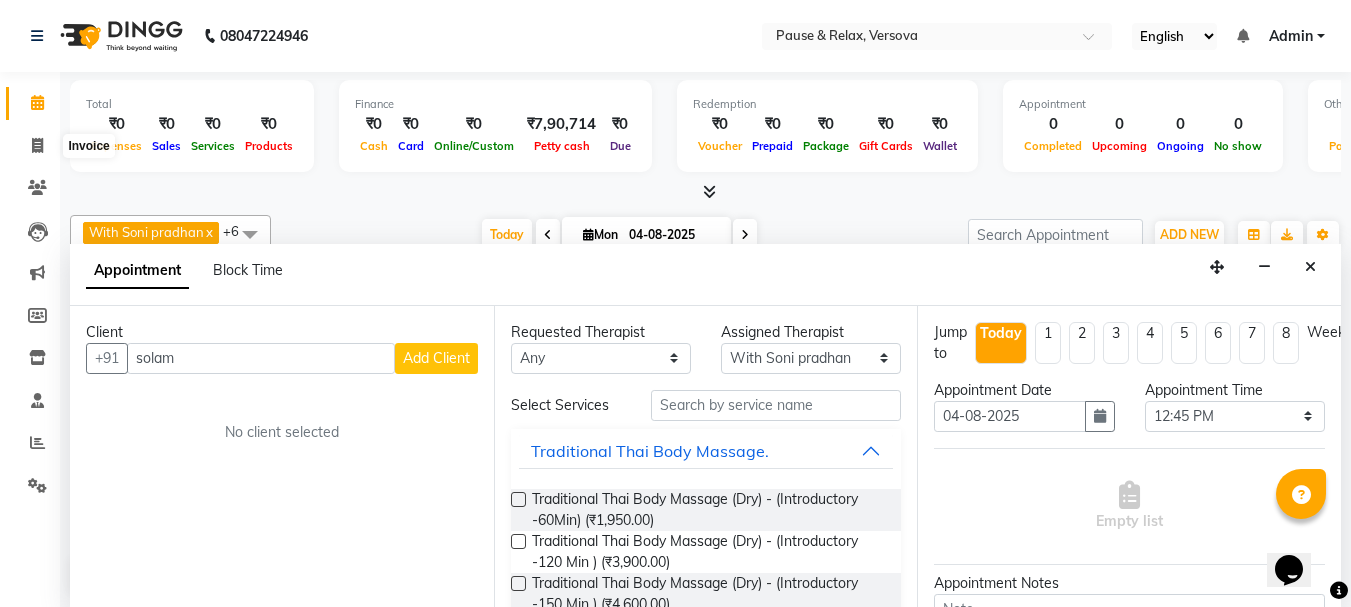 select on "6832" 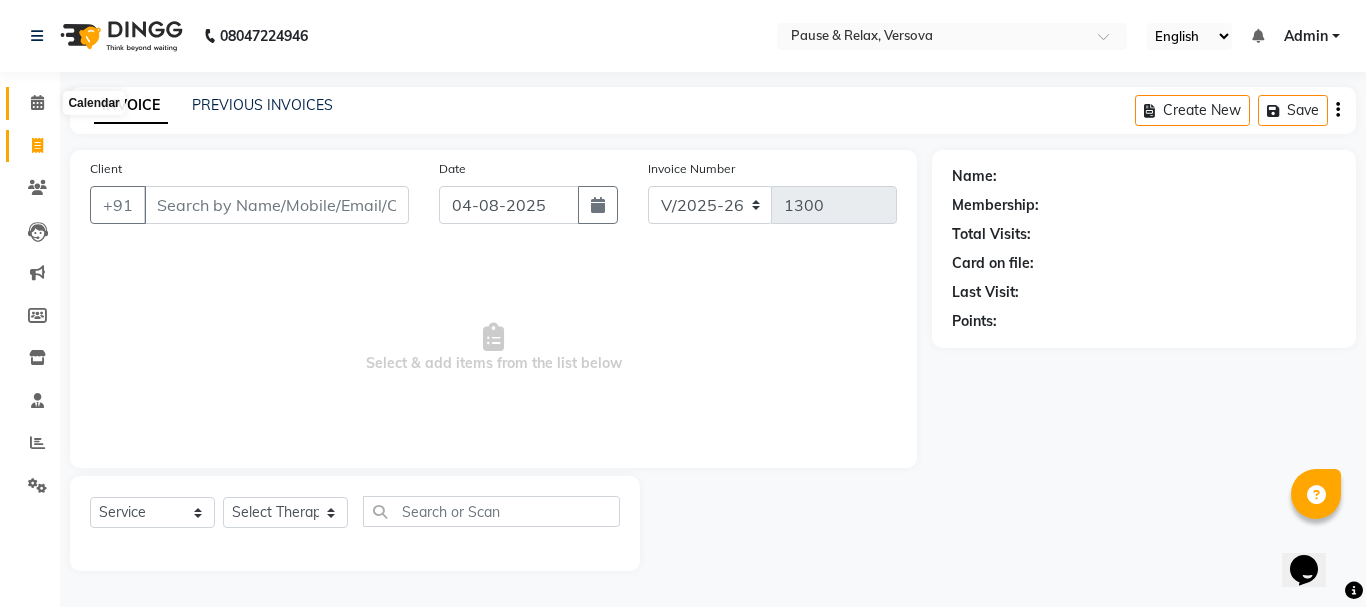 click 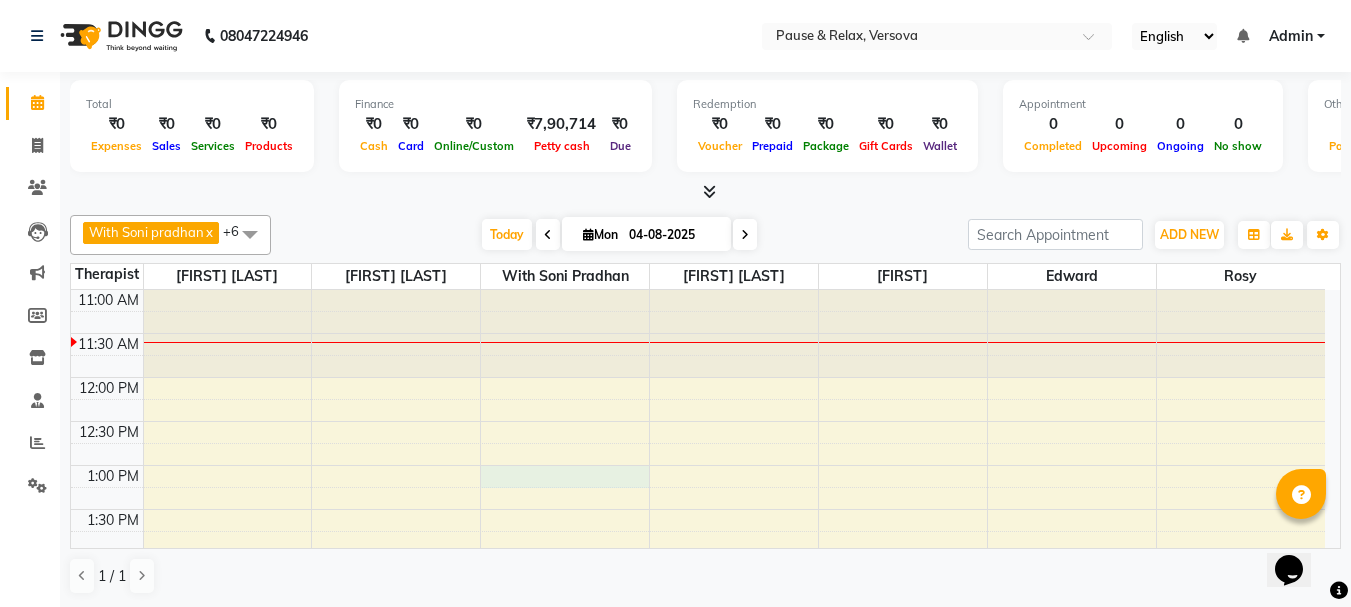 click on "11:00 AM 11:30 AM 12:00 PM 12:30 PM 1:00 PM 1:30 PM 2:00 PM 2:30 PM 3:00 PM 3:30 PM 4:00 PM 4:30 PM 5:00 PM 5:30 PM 6:00 PM 6:30 PM 7:00 PM 7:30 PM 8:00 PM 8:30 PM 9:00 PM 9:30 PM" at bounding box center [698, 773] 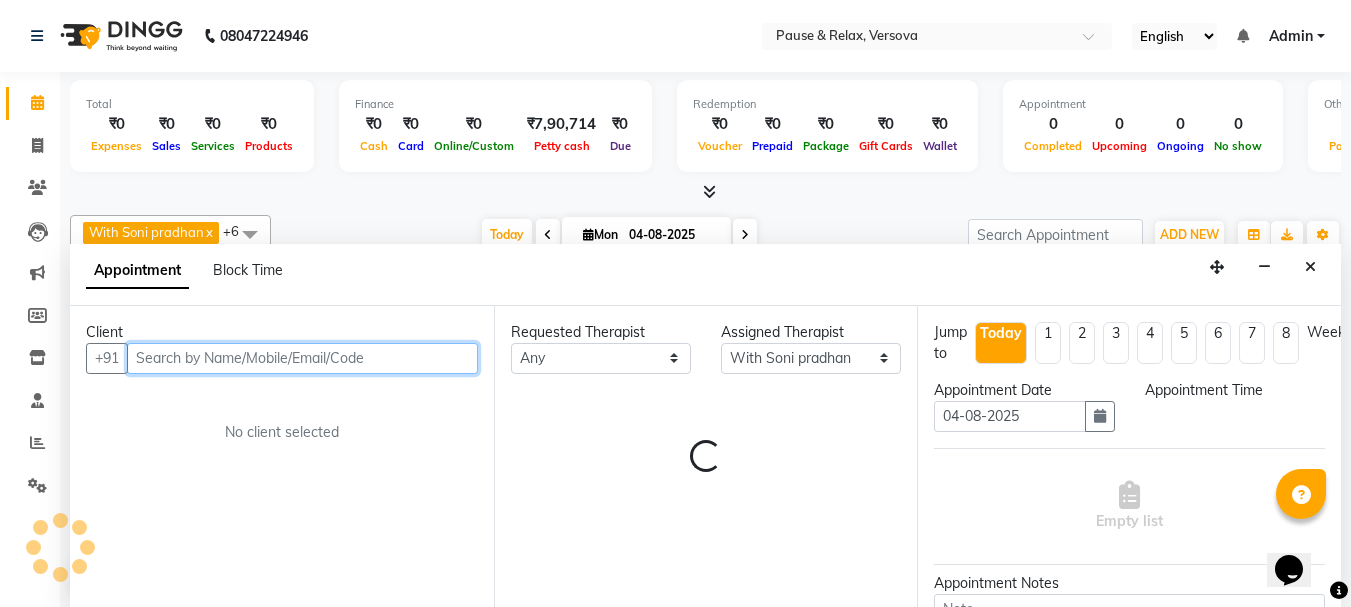 select on "780" 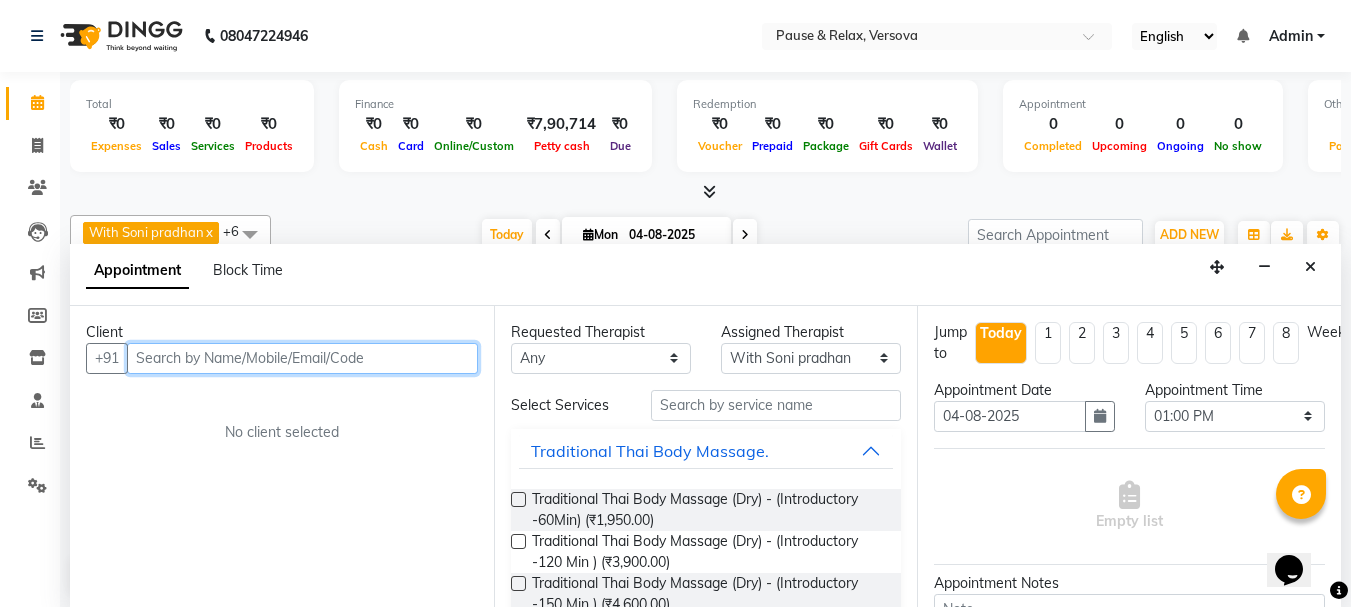 click at bounding box center [302, 358] 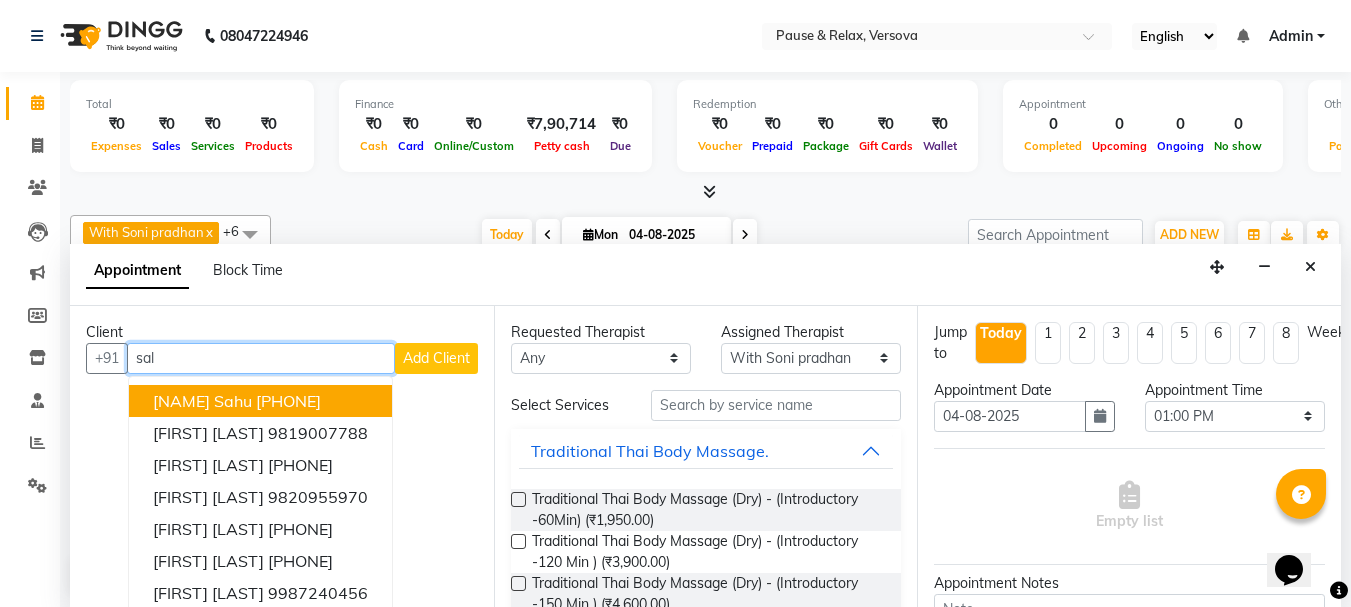 click on "[FIRST] [LAST]" at bounding box center (202, 401) 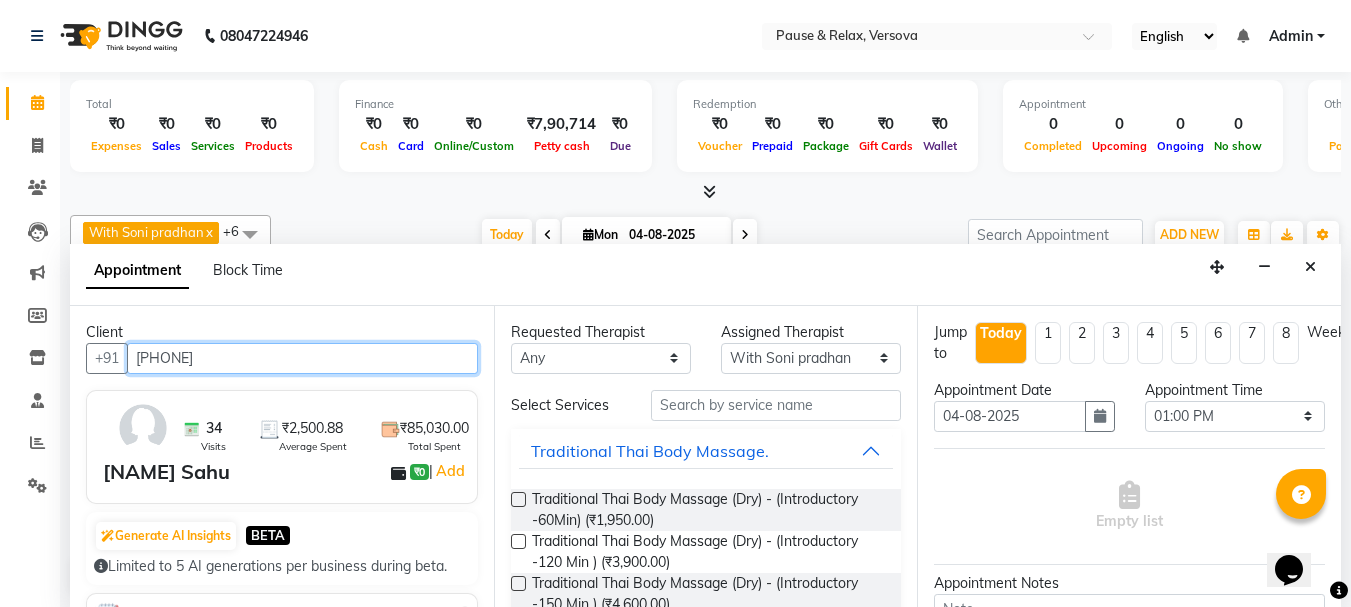 type on "[PHONE]" 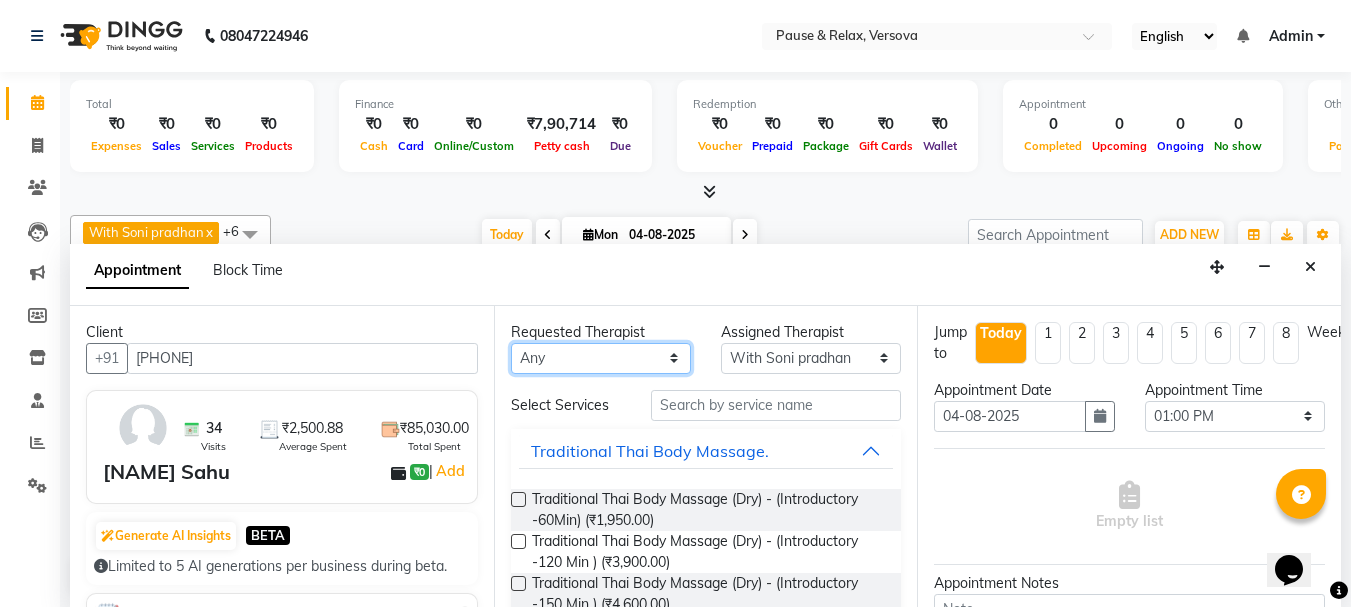 click on "Any AMOSA  Bindu Lepcha Edward  gidian Hema Latika Navge Michael  Nikhil Rai Nitisha Tamang  Rosy Sangeeta  Soni pradhan" at bounding box center (601, 358) 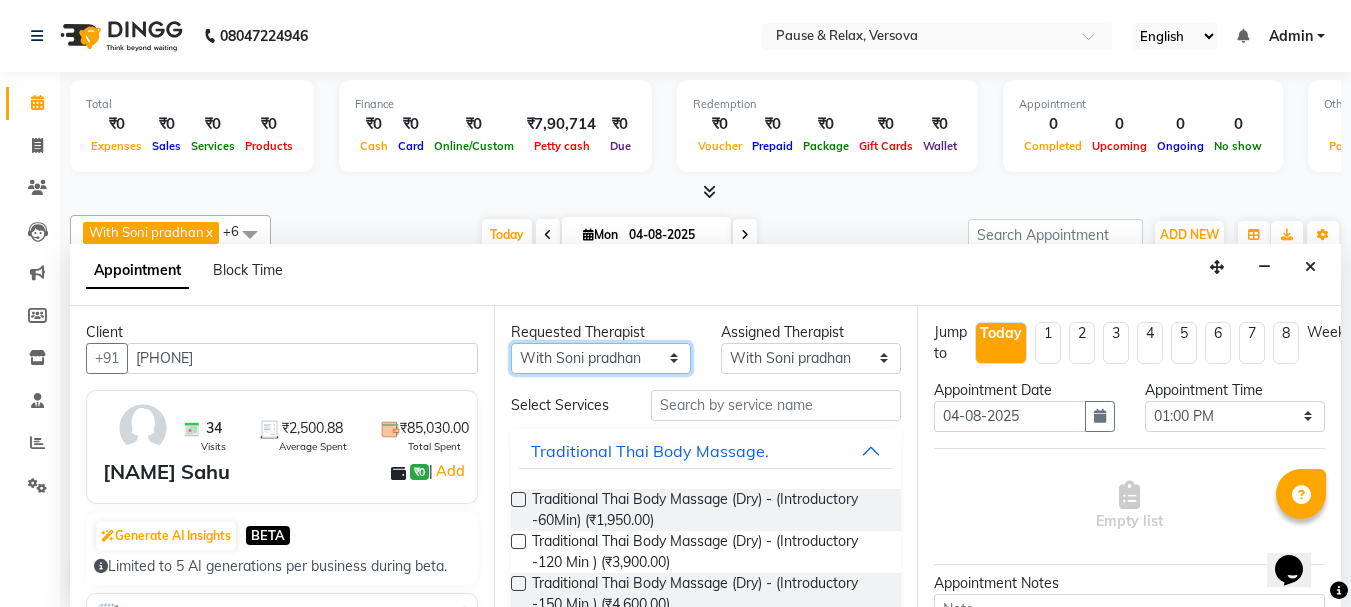 click on "Any AMOSA  Bindu Lepcha Edward  gidian Hema Latika Navge Michael  Nikhil Rai Nitisha Tamang  Rosy Sangeeta  Soni pradhan" at bounding box center [601, 358] 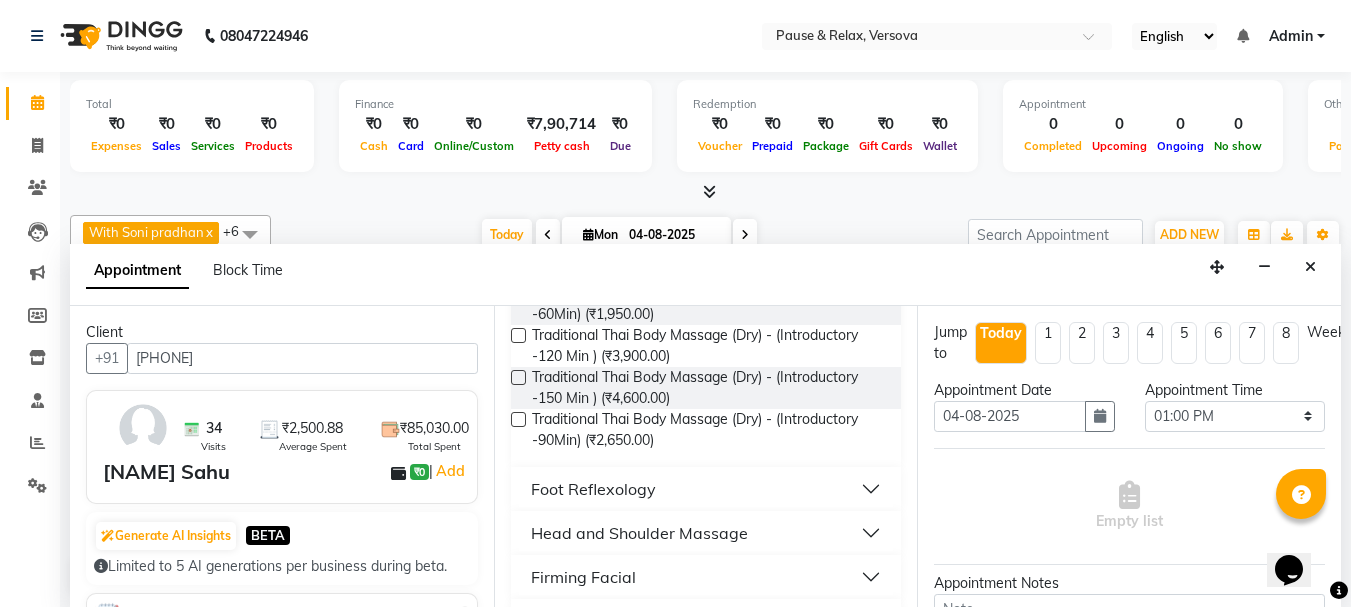 scroll, scrollTop: 210, scrollLeft: 0, axis: vertical 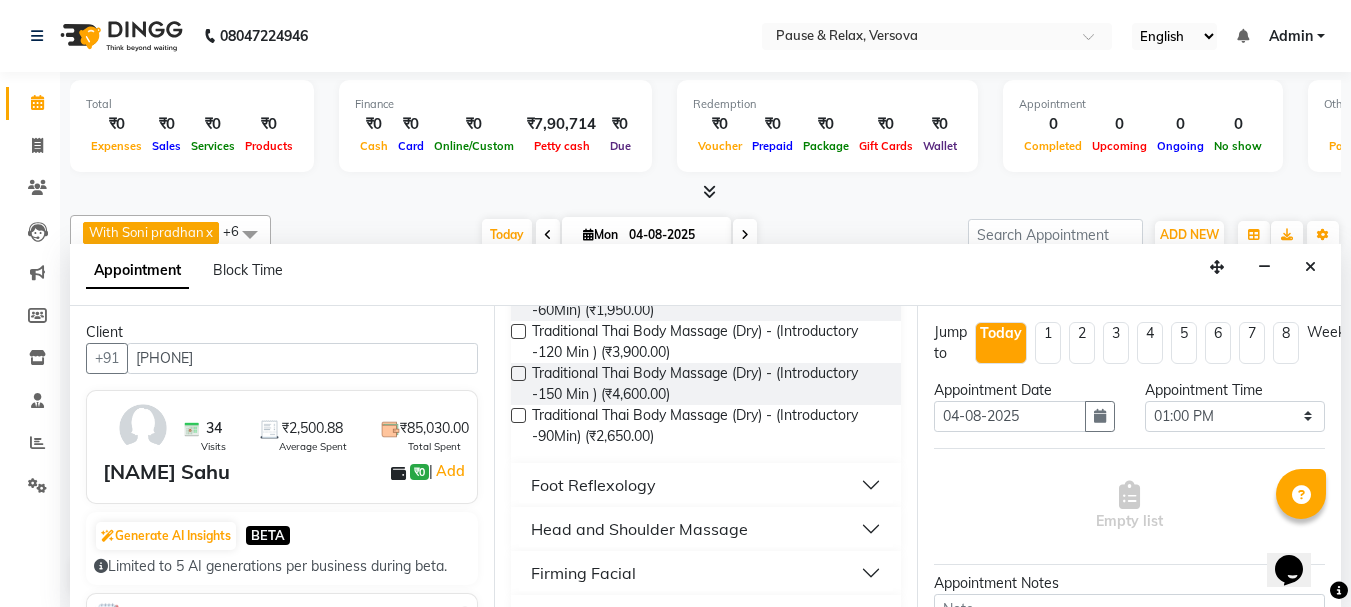 click on "Foot Reflexology" at bounding box center [593, 485] 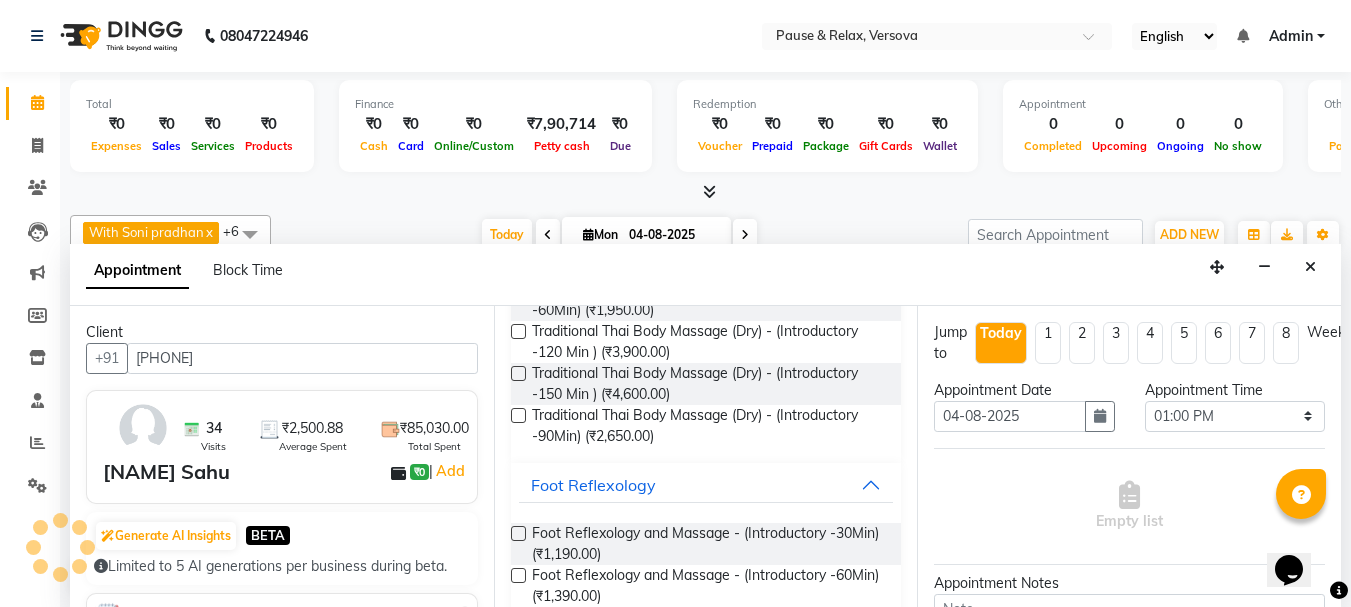 click at bounding box center (518, 575) 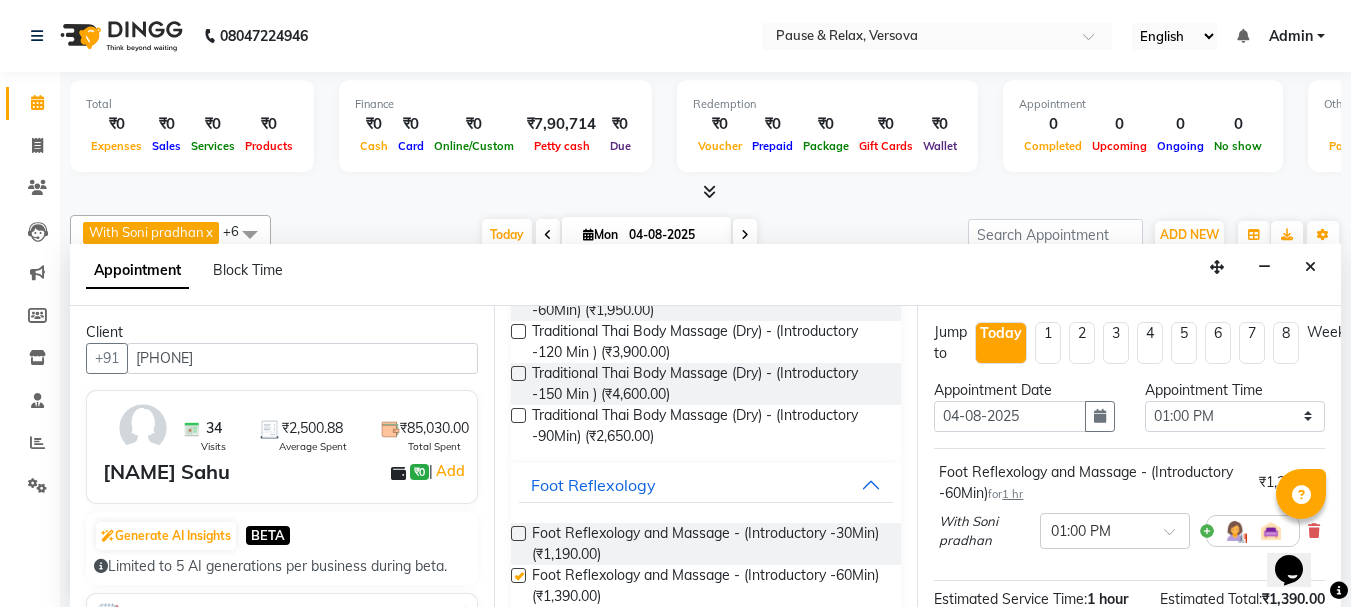 checkbox on "false" 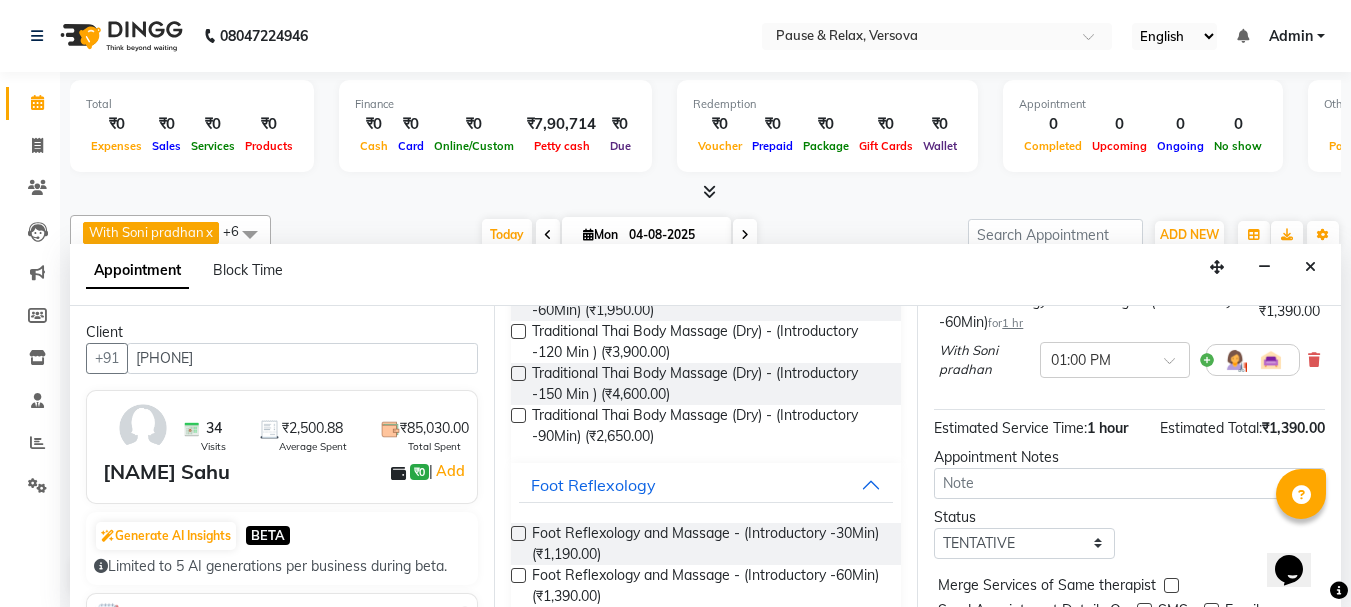 scroll, scrollTop: 263, scrollLeft: 0, axis: vertical 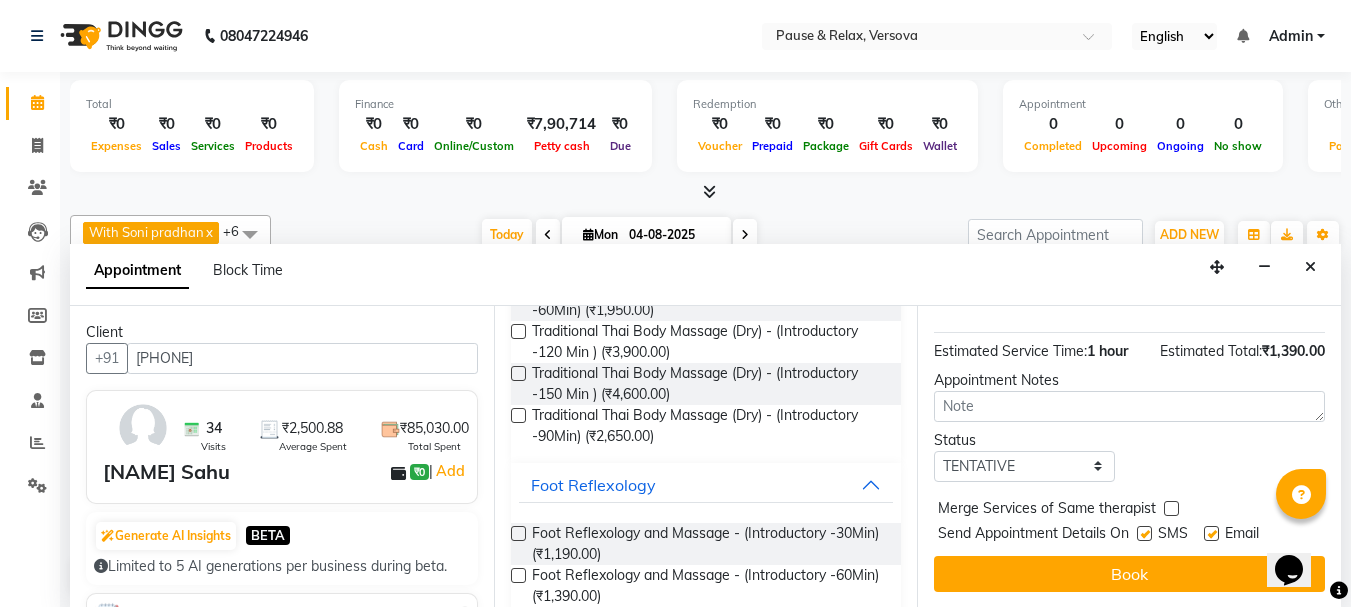 drag, startPoint x: 1215, startPoint y: 517, endPoint x: 1222, endPoint y: 534, distance: 18.384777 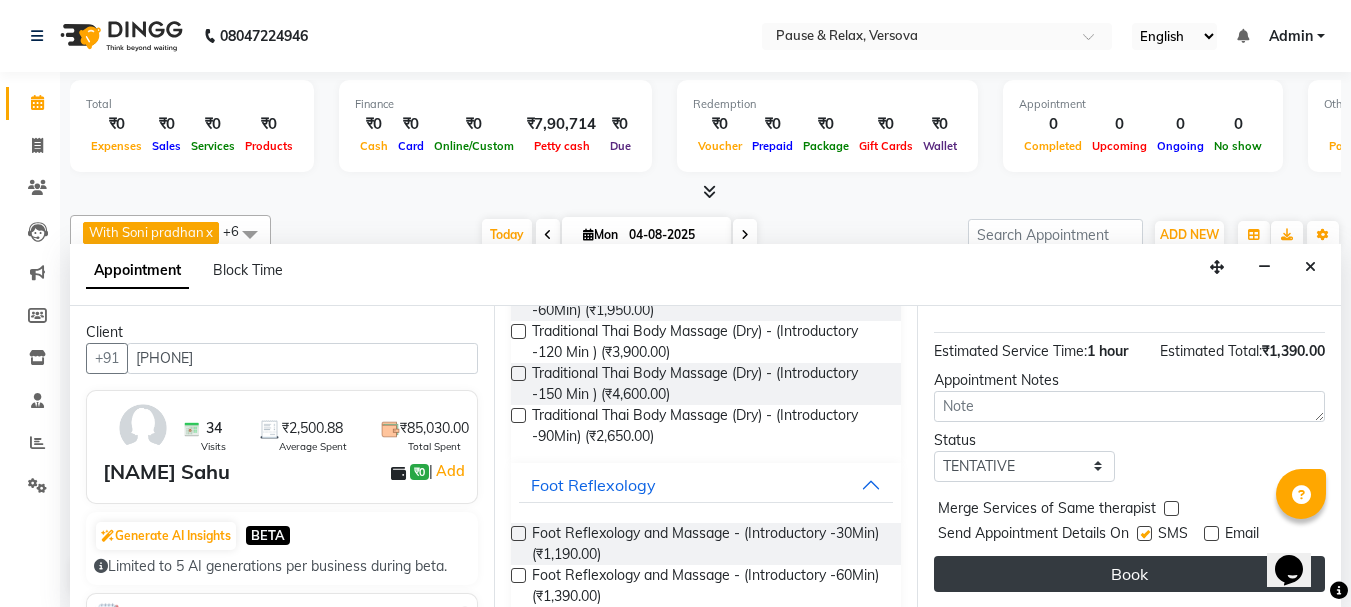 click on "Book" at bounding box center [1129, 574] 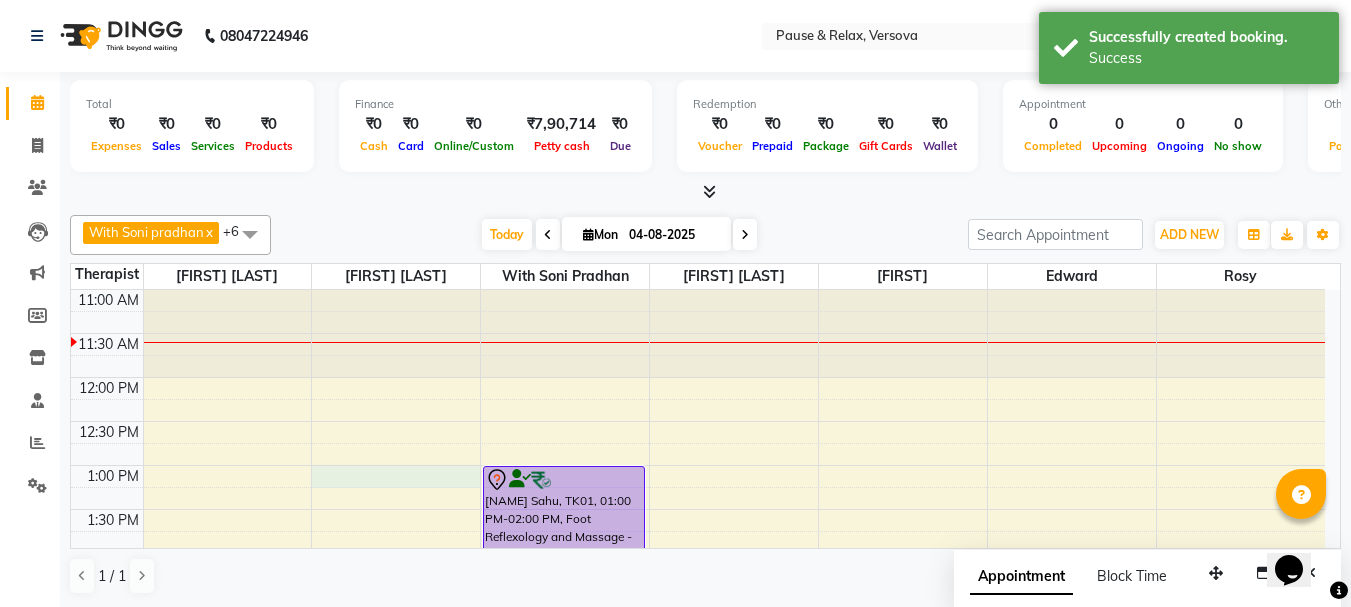 click on "11:00 AM 11:30 AM 12:00 PM 12:30 PM 1:00 PM 1:30 PM 2:00 PM 2:30 PM 3:00 PM 3:30 PM 4:00 PM 4:30 PM 5:00 PM 5:30 PM 6:00 PM 6:30 PM 7:00 PM 7:30 PM 8:00 PM 8:30 PM 9:00 PM 9:30 PM             Saloumi Sahu, TK01, 01:00 PM-02:00 PM, Foot Reflexology and Massage - (Introductory -60Min)" at bounding box center (698, 773) 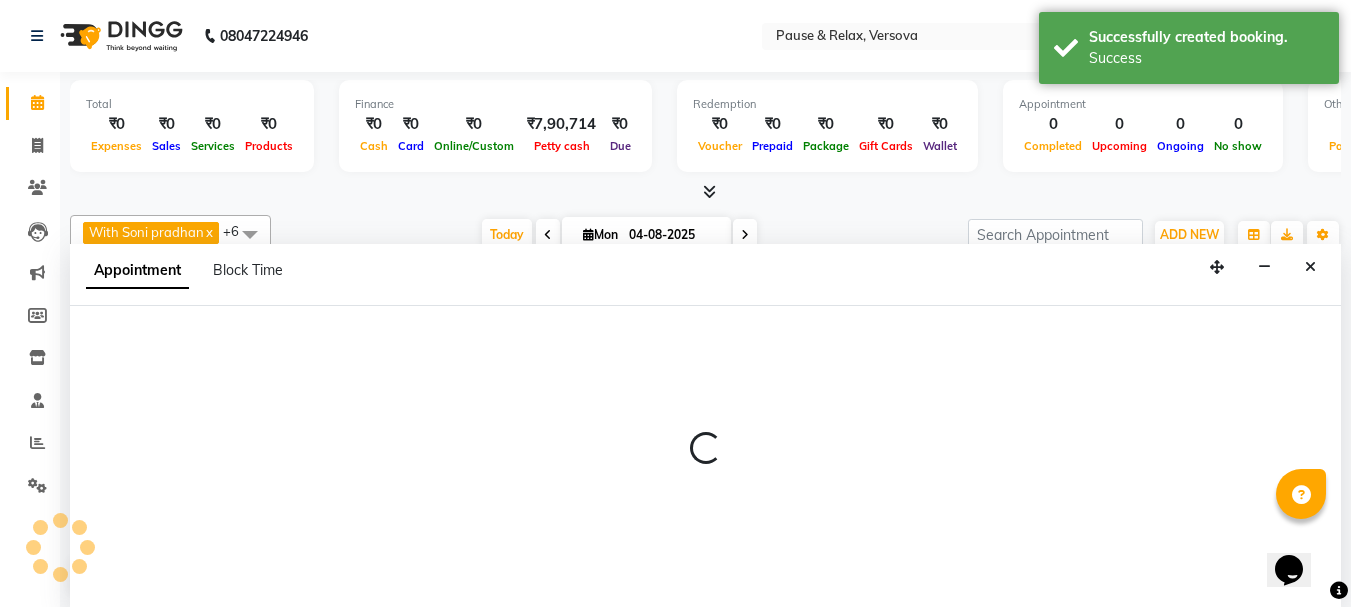 scroll, scrollTop: 1, scrollLeft: 0, axis: vertical 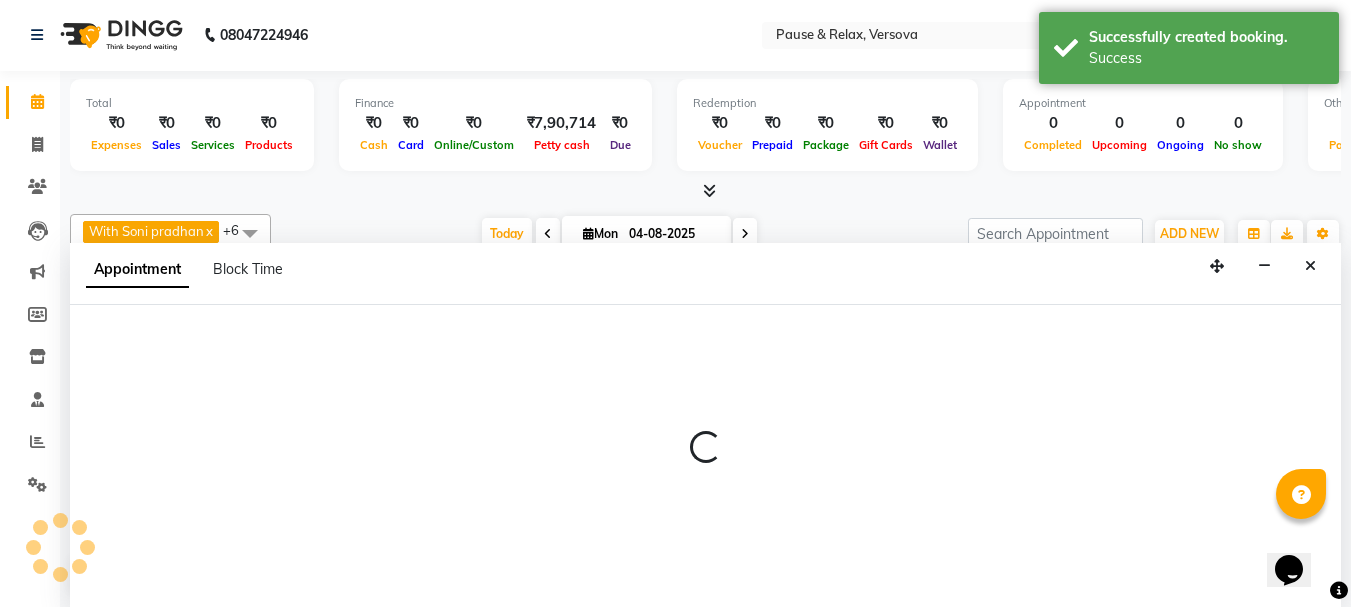 select on "53332" 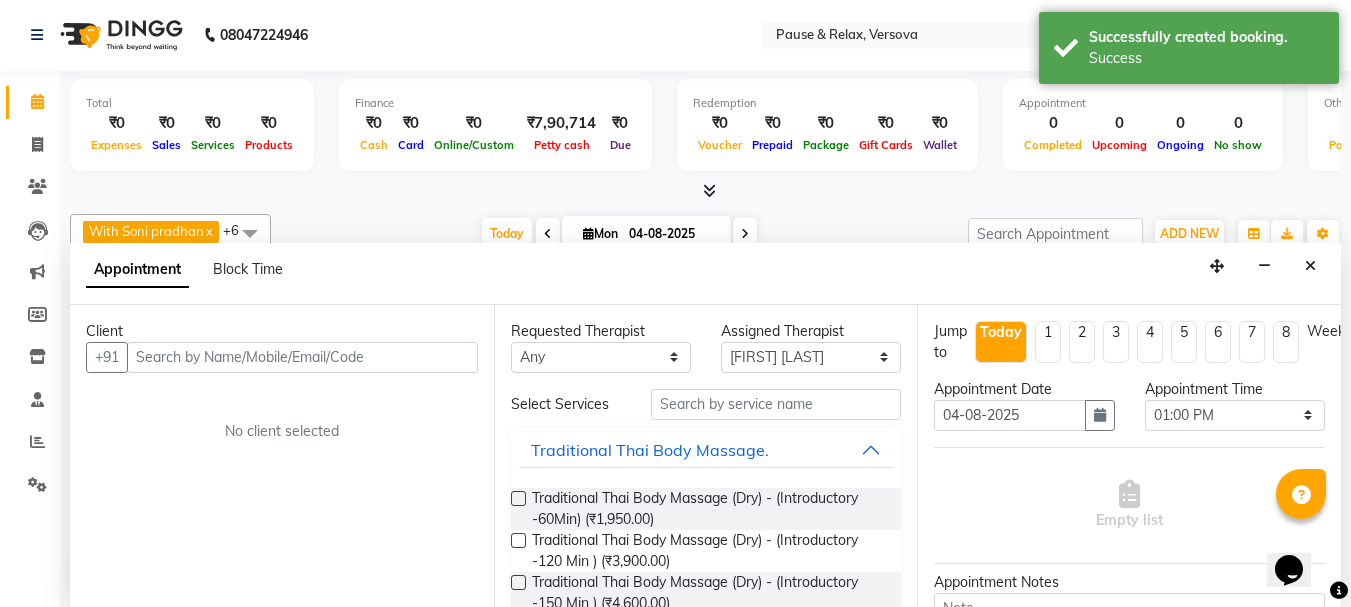click at bounding box center [302, 357] 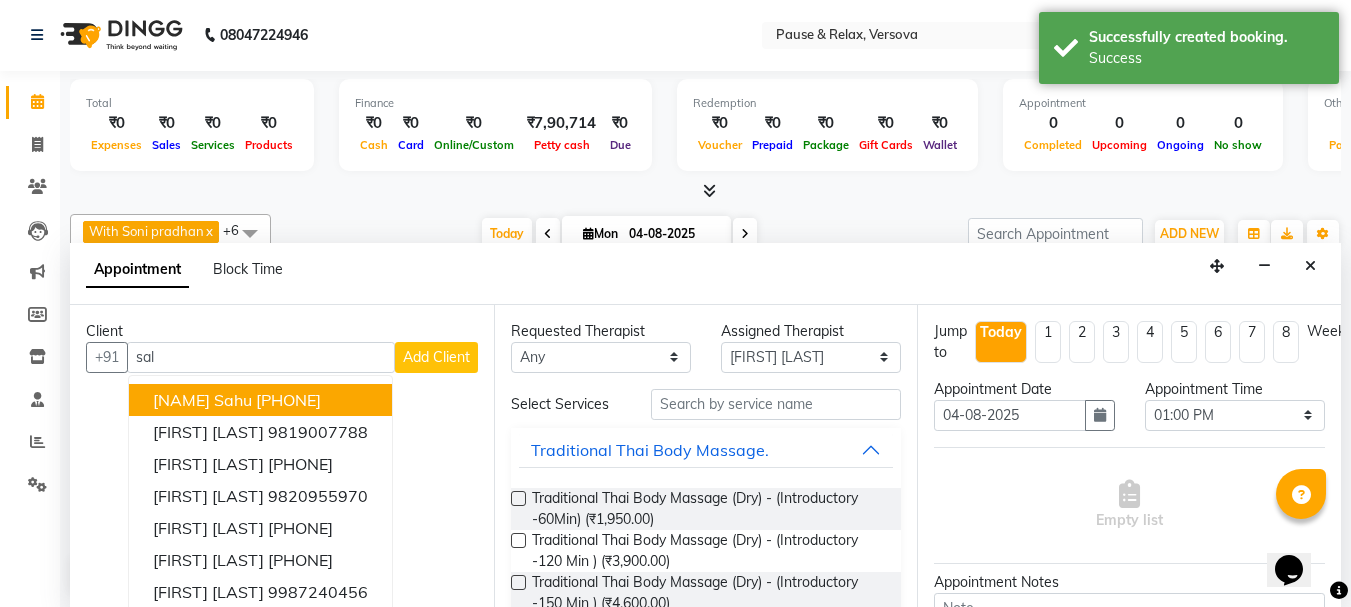 click on "[PHONE]" at bounding box center (288, 400) 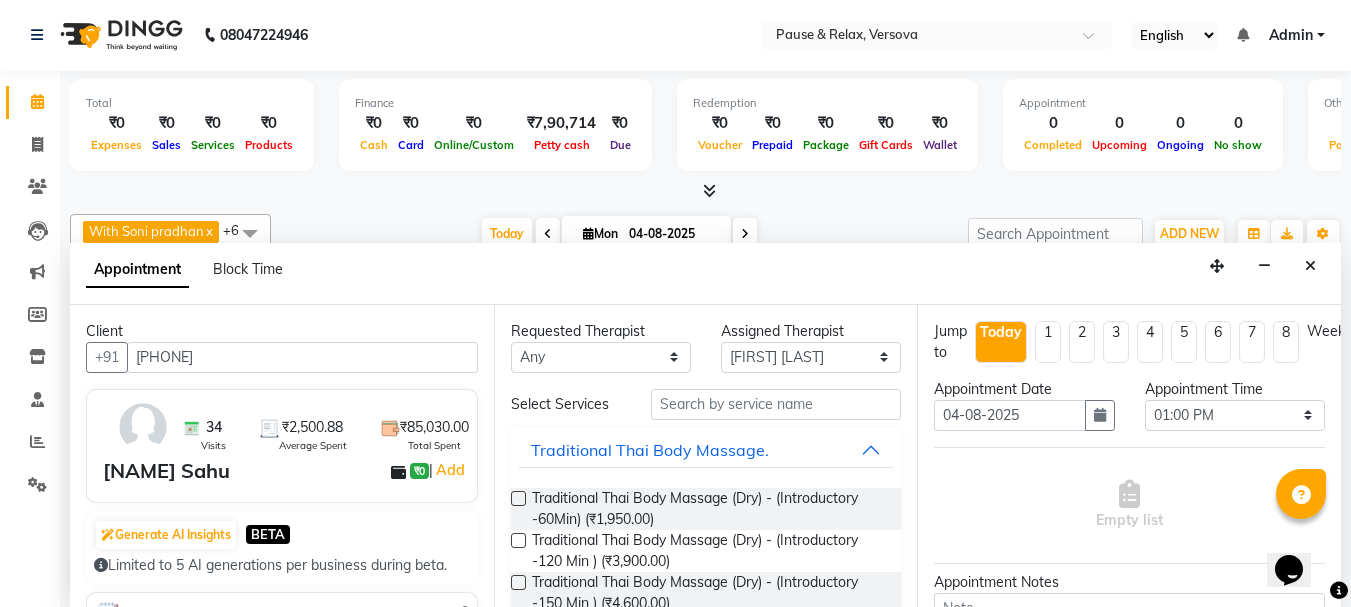 type on "[PHONE]" 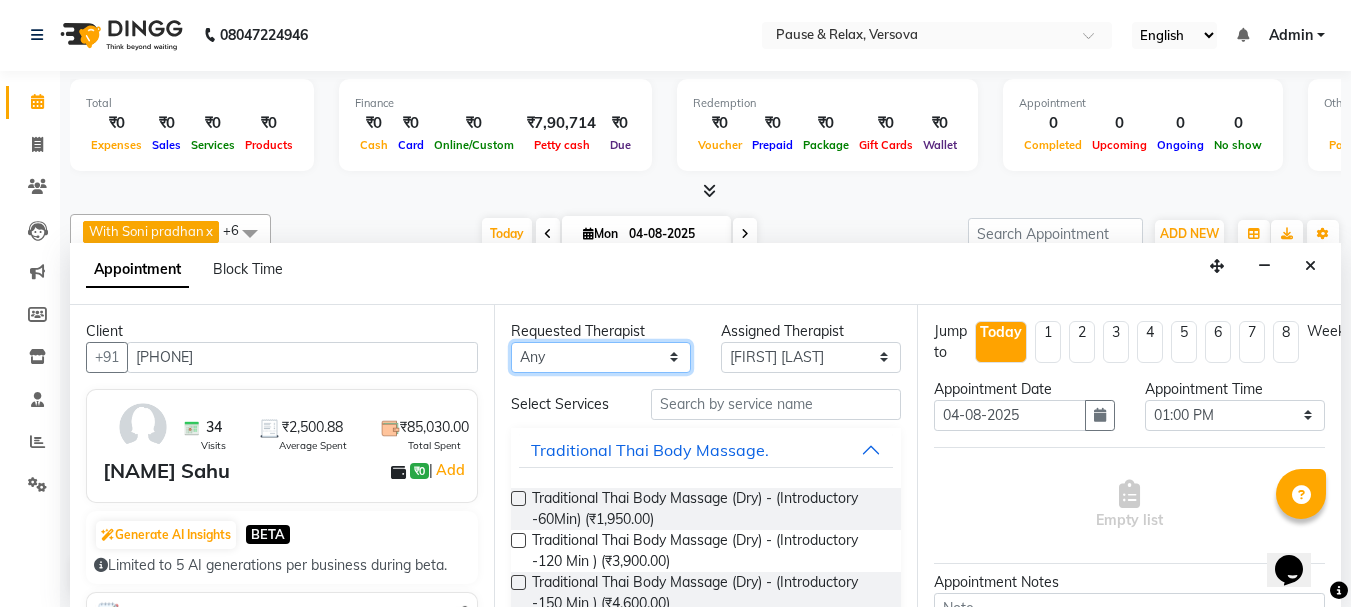 click on "Any AMOSA  Bindu Lepcha Edward  gidian Hema Latika Navge Michael  Nikhil Rai Nitisha Tamang  Rosy Sangeeta  Soni pradhan" at bounding box center (601, 357) 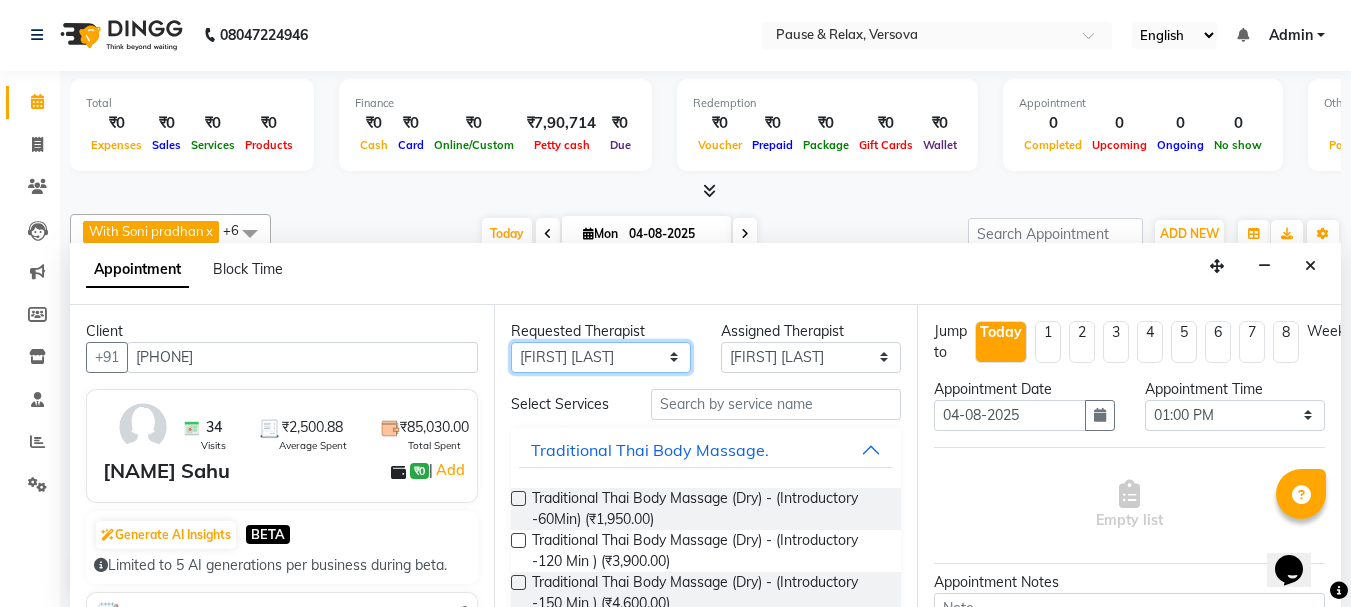 click on "Any AMOSA  Bindu Lepcha Edward  gidian Hema Latika Navge Michael  Nikhil Rai Nitisha Tamang  Rosy Sangeeta  Soni pradhan" at bounding box center (601, 357) 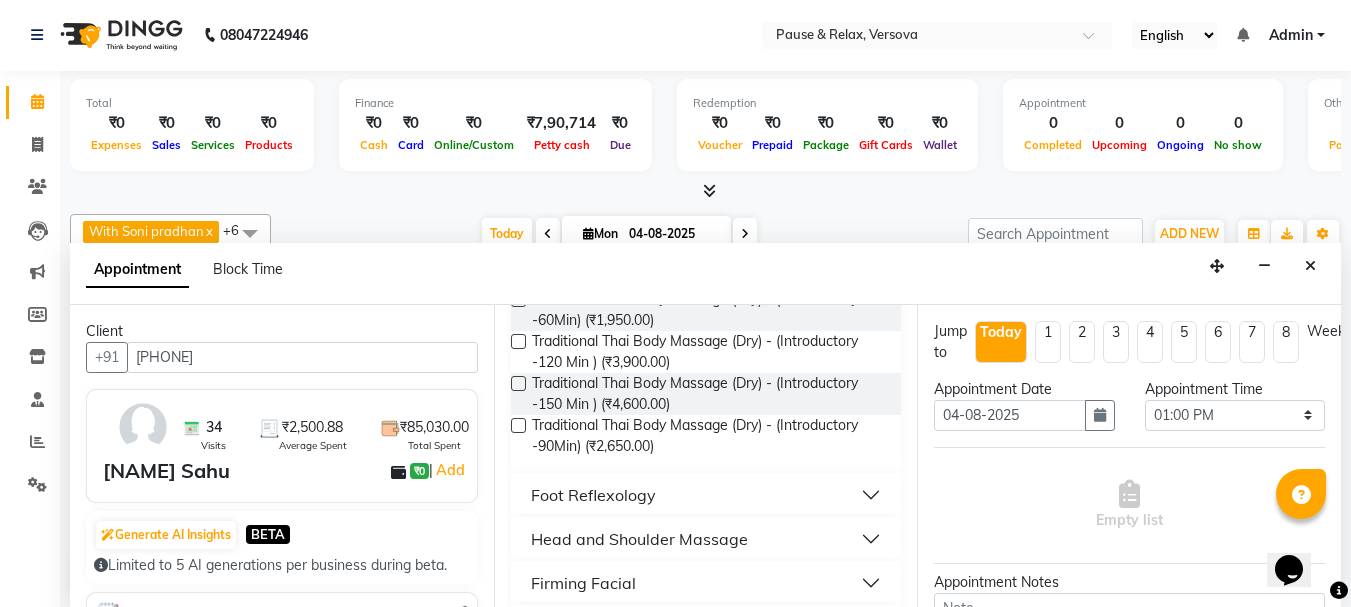 scroll, scrollTop: 238, scrollLeft: 0, axis: vertical 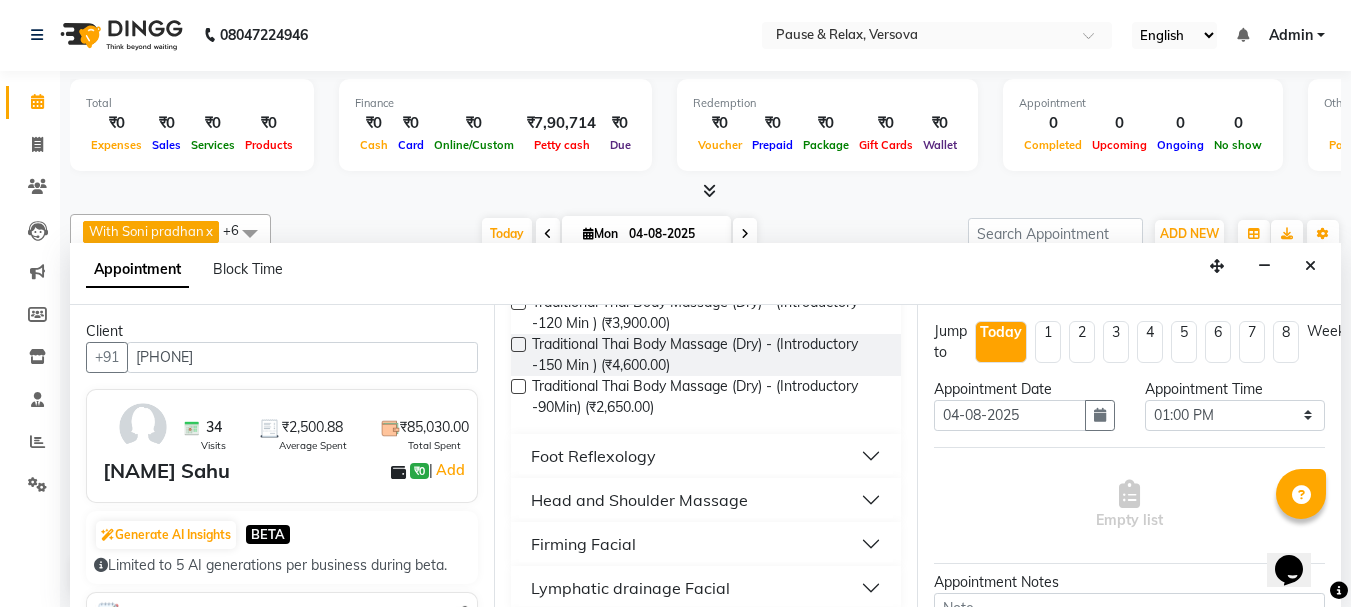 click on "Foot Reflexology" at bounding box center [706, 456] 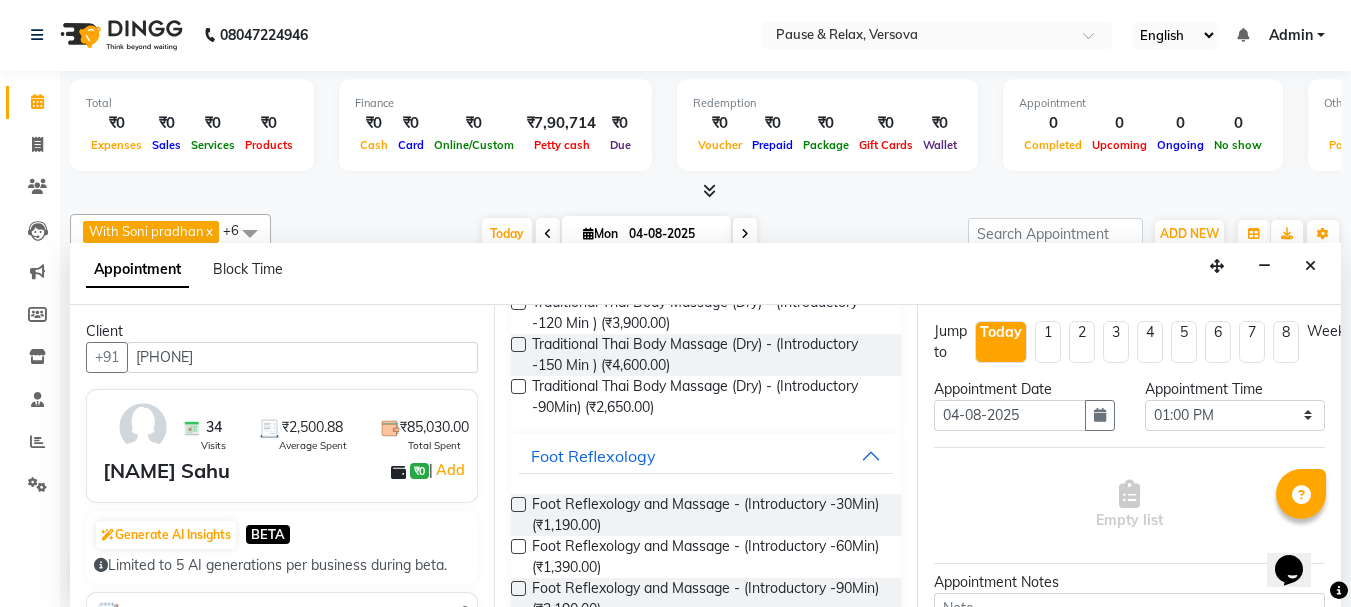 click at bounding box center [518, 546] 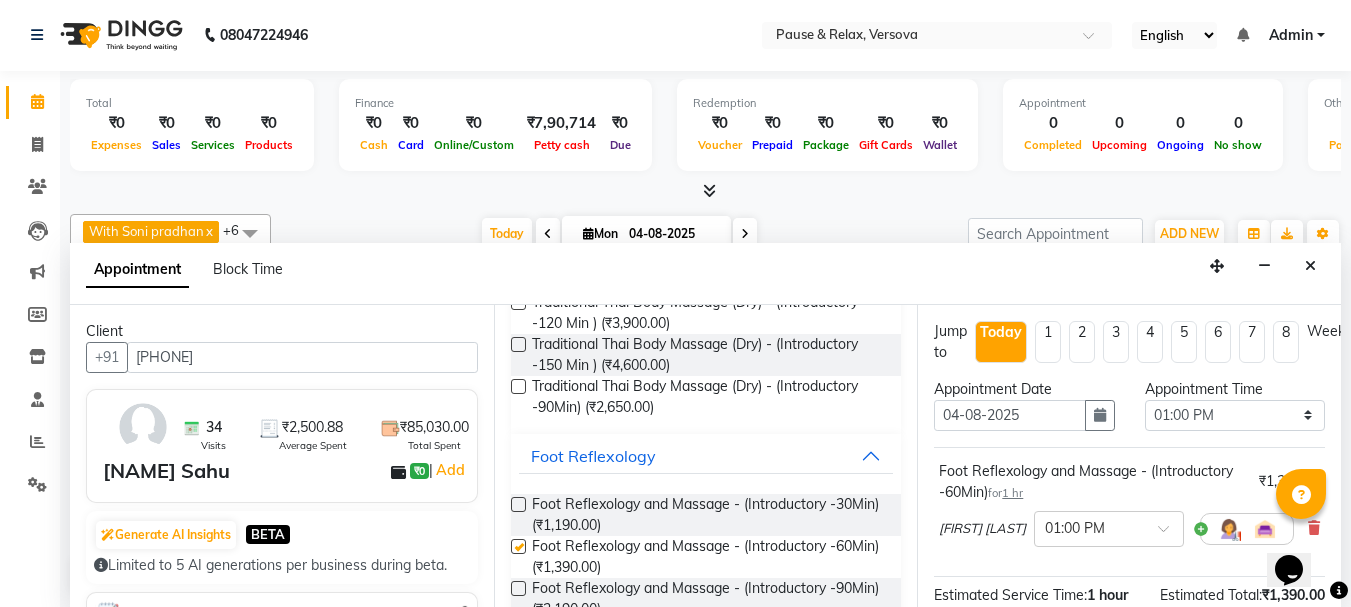 checkbox on "false" 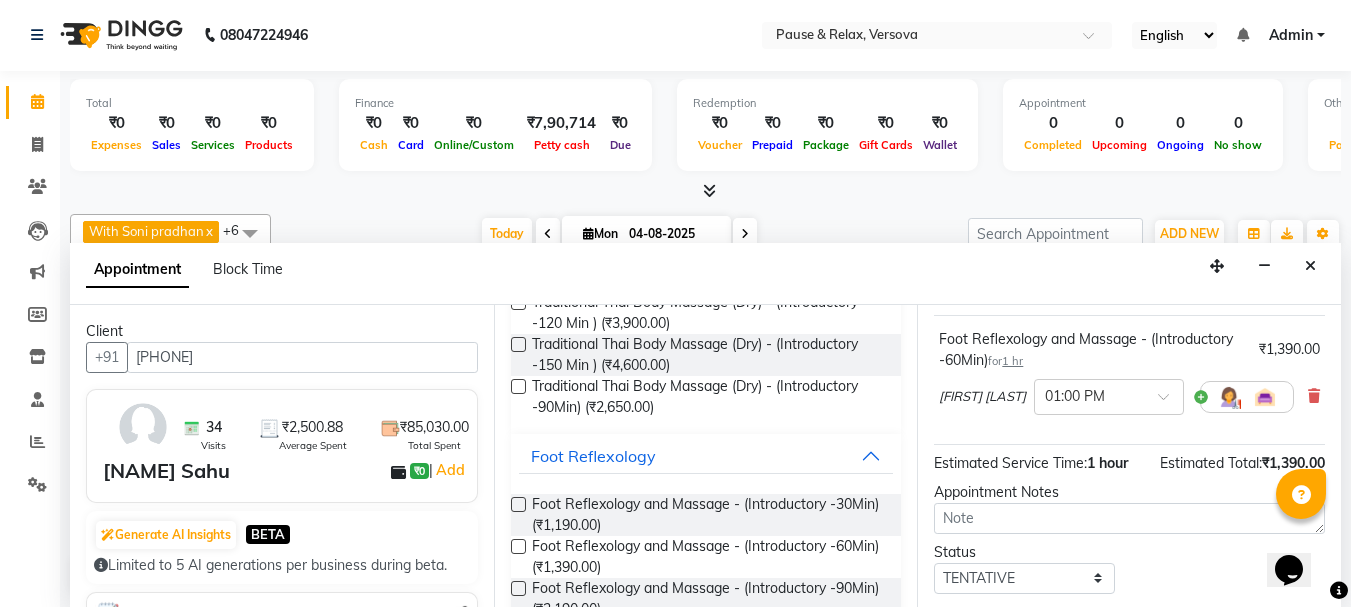 scroll, scrollTop: 263, scrollLeft: 0, axis: vertical 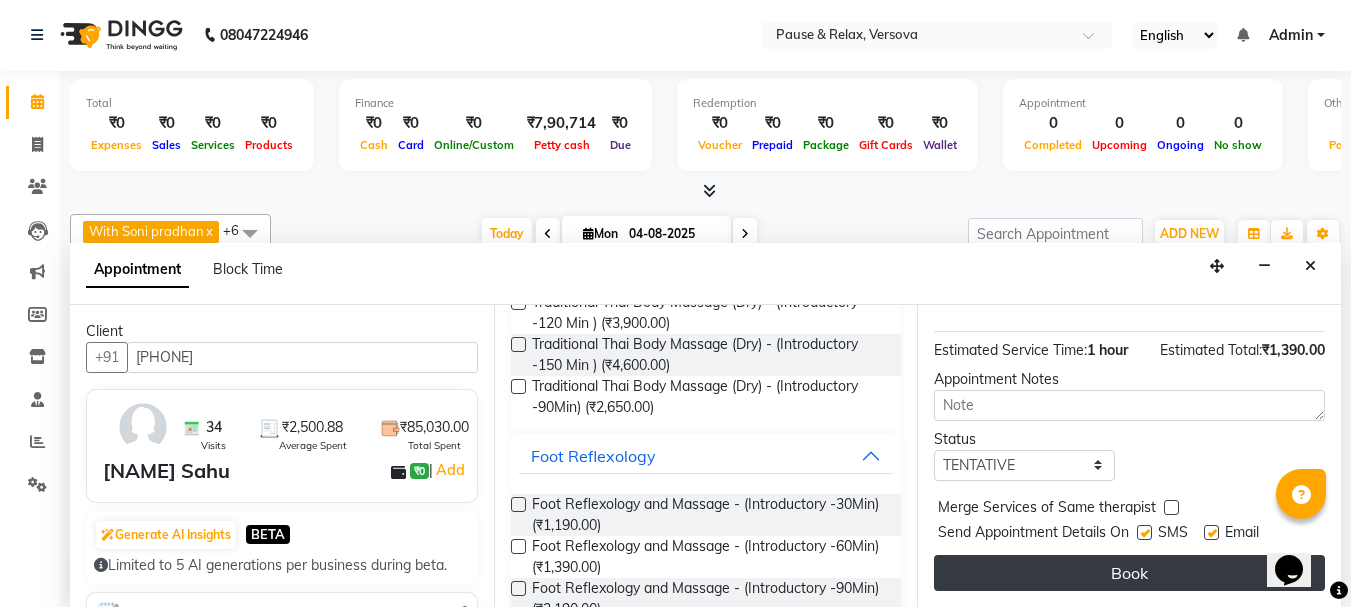 drag, startPoint x: 1216, startPoint y: 519, endPoint x: 1226, endPoint y: 556, distance: 38.327538 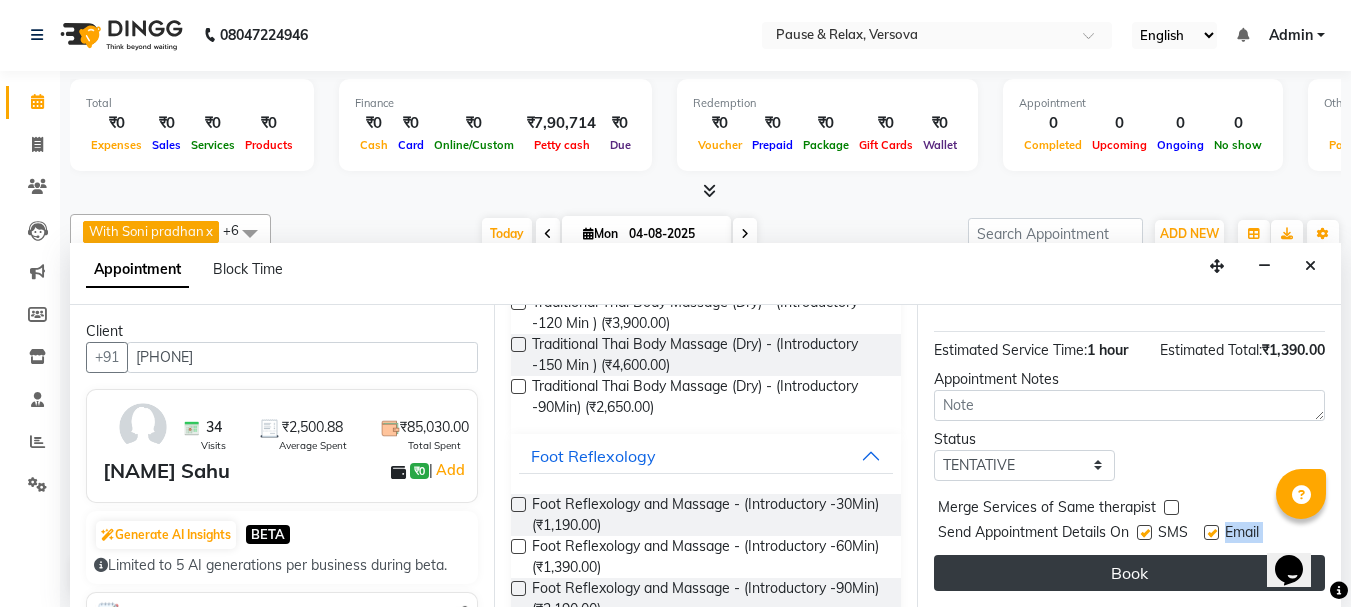 click on "Book" at bounding box center (1129, 573) 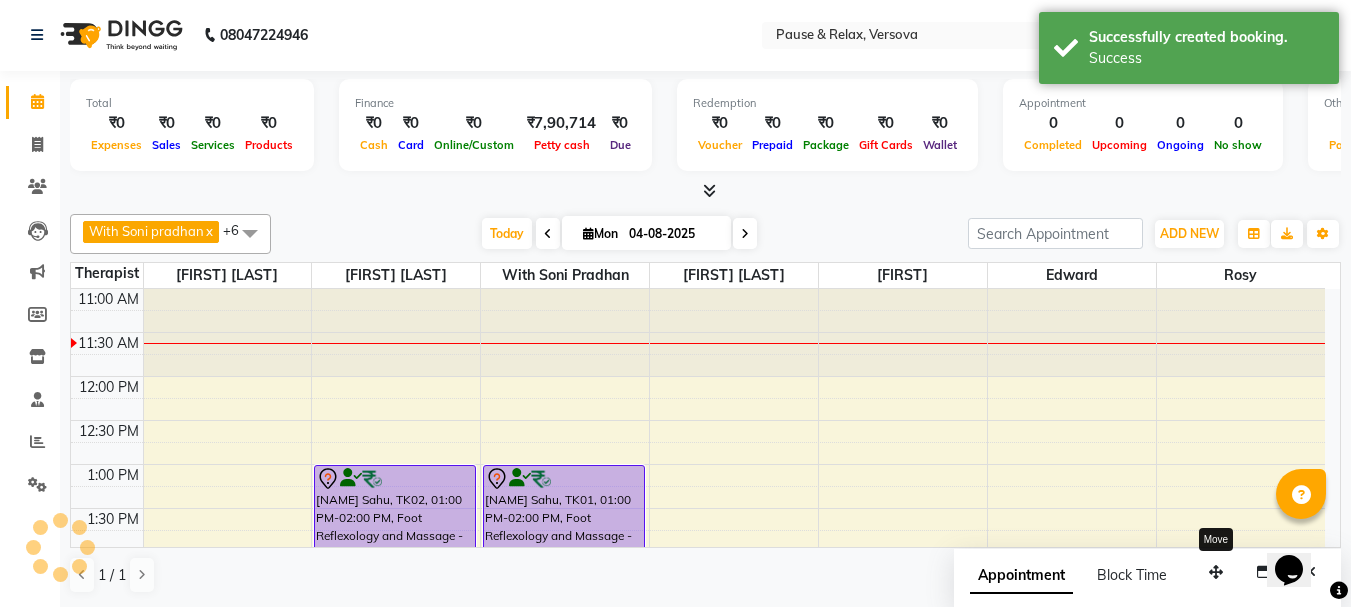 scroll, scrollTop: 0, scrollLeft: 0, axis: both 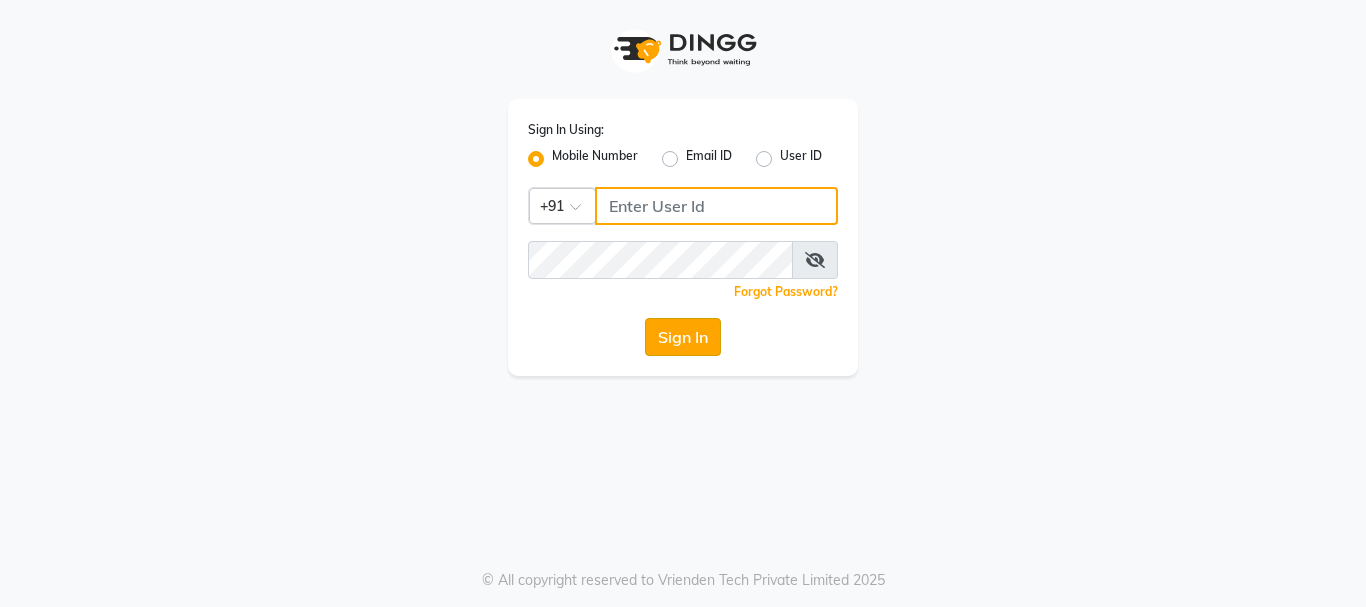 type on "9930002205" 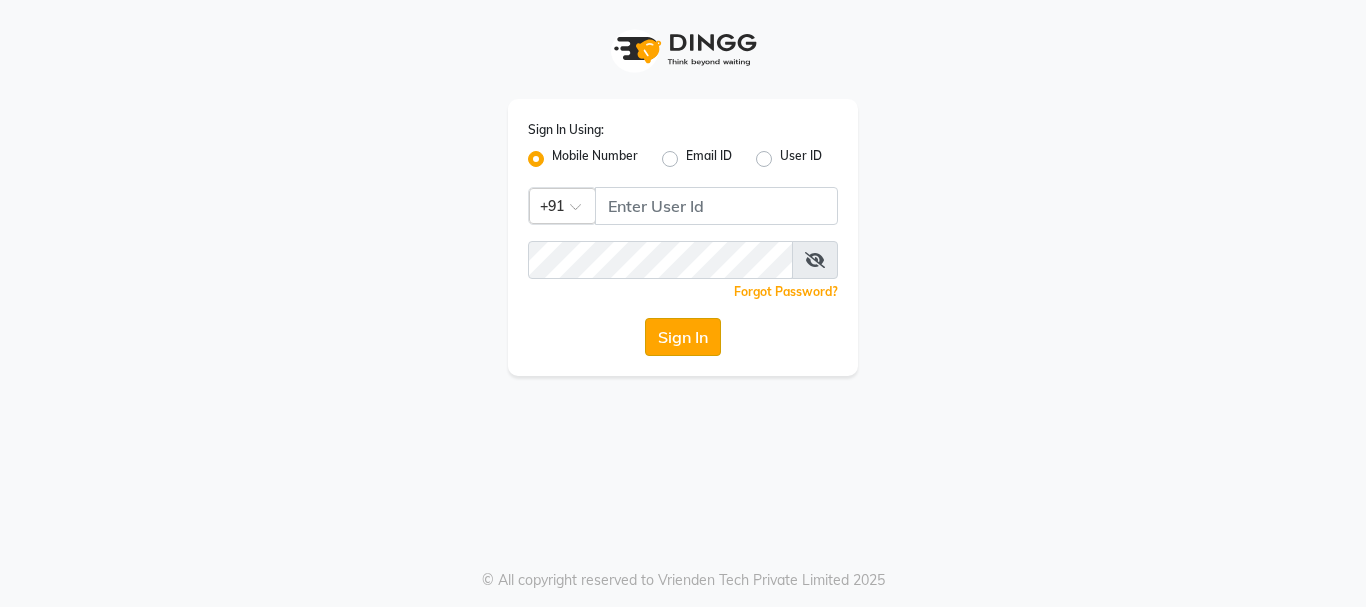 click on "Sign In" 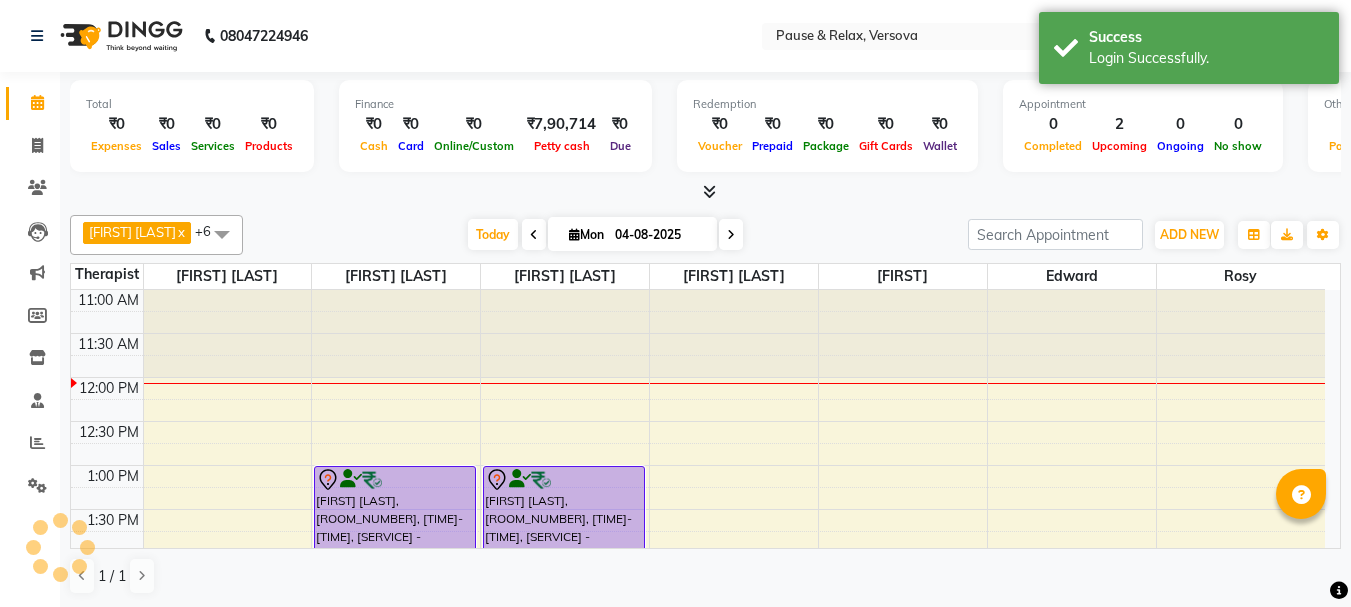 scroll, scrollTop: 0, scrollLeft: 0, axis: both 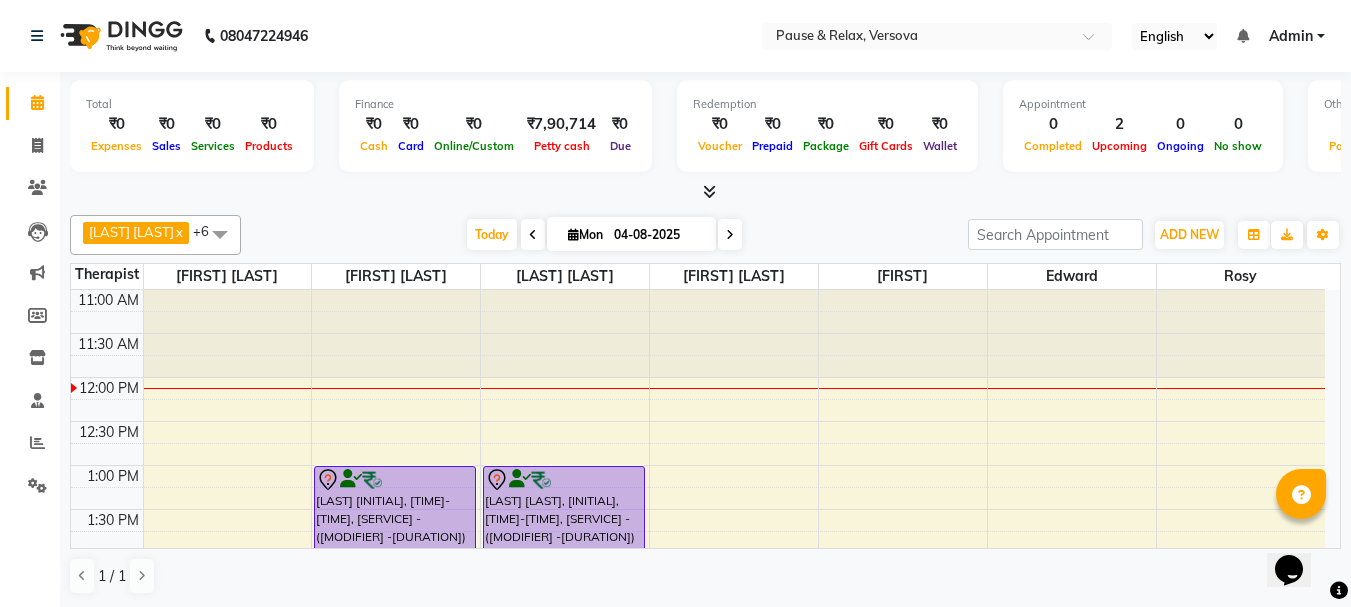 click at bounding box center (533, 235) 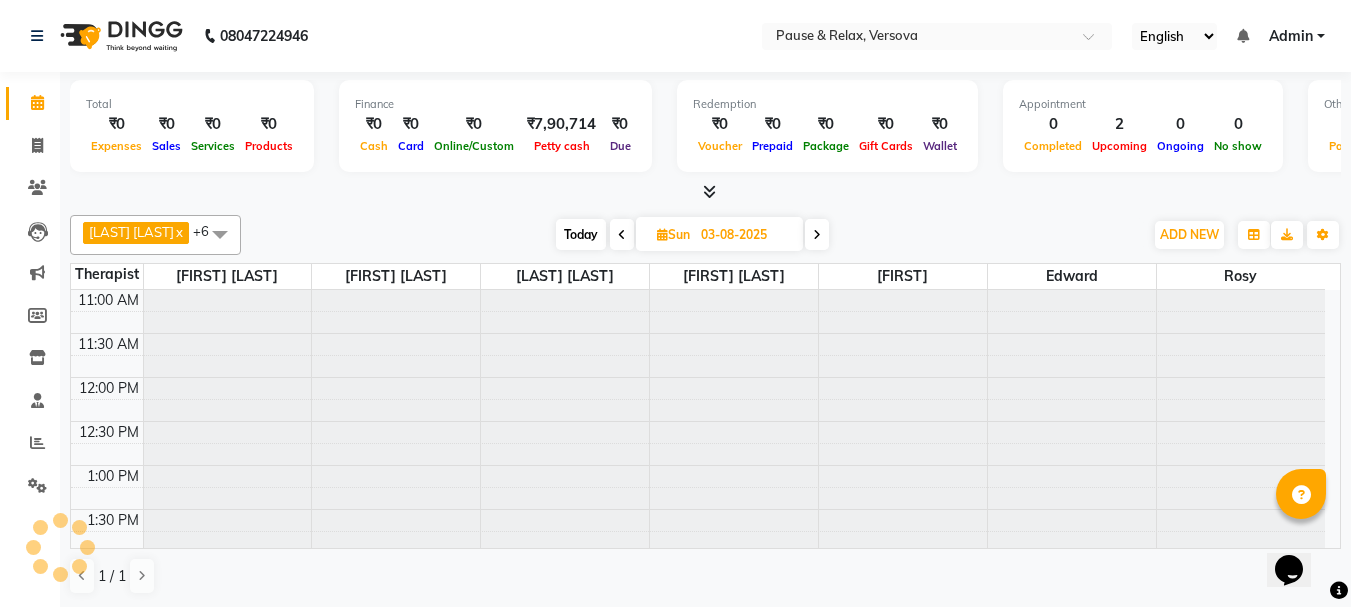 scroll, scrollTop: 89, scrollLeft: 0, axis: vertical 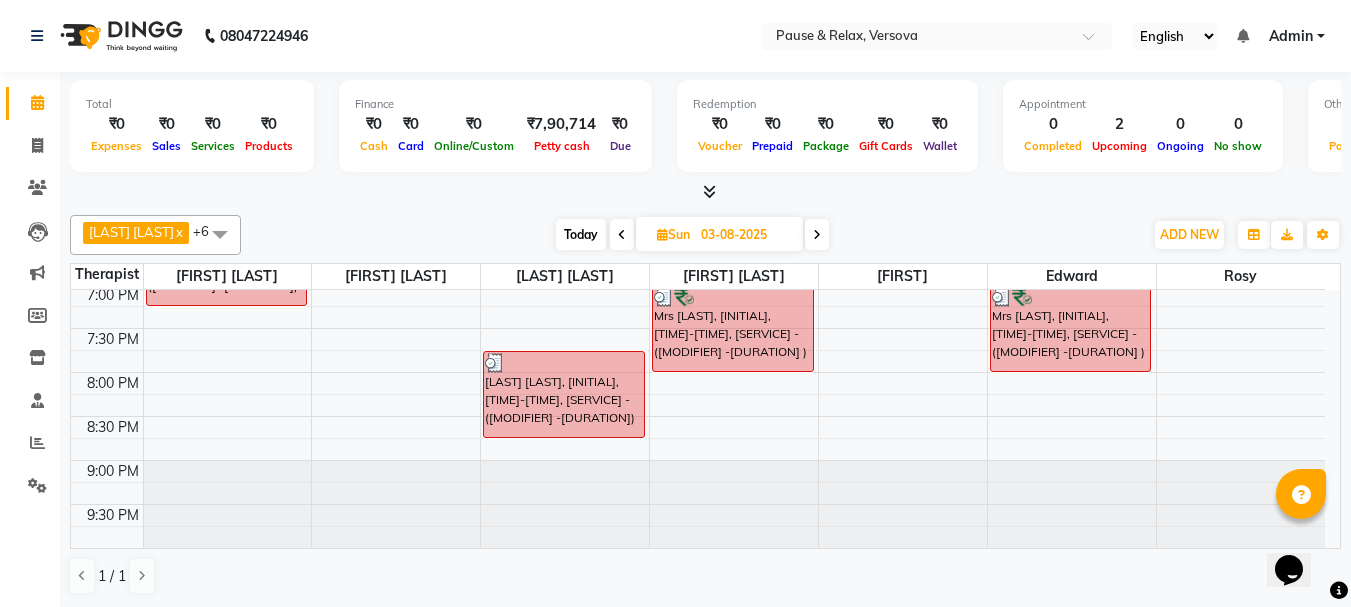 click on "Today" at bounding box center (581, 234) 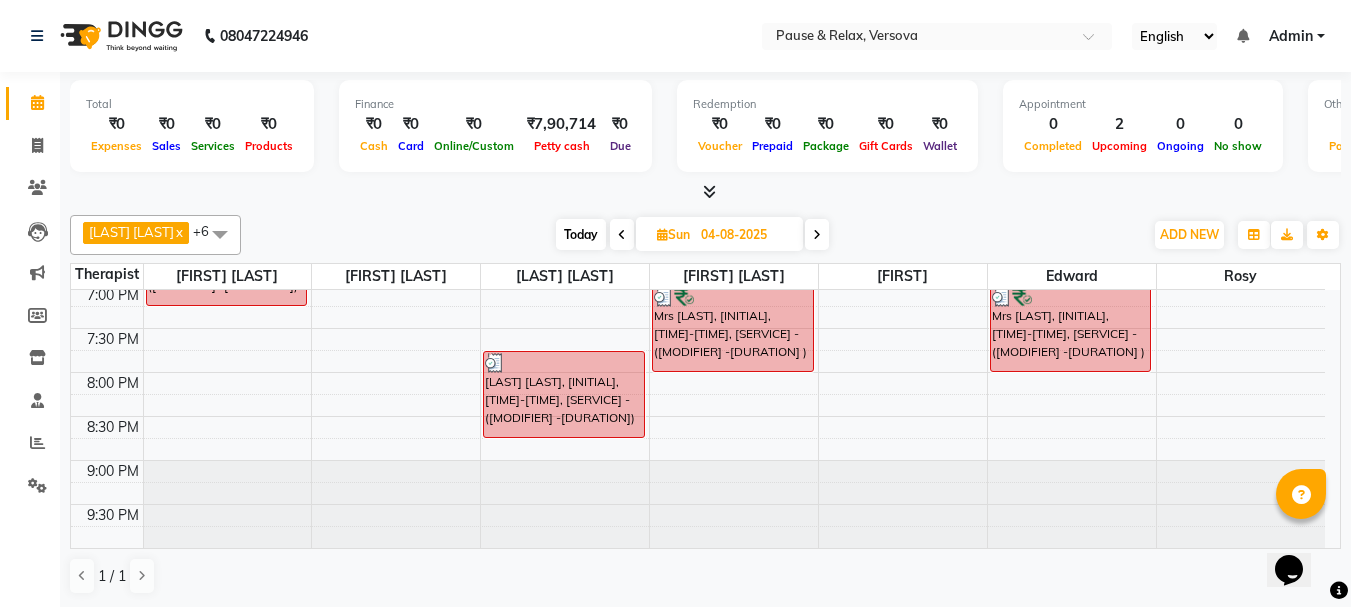 scroll, scrollTop: 89, scrollLeft: 0, axis: vertical 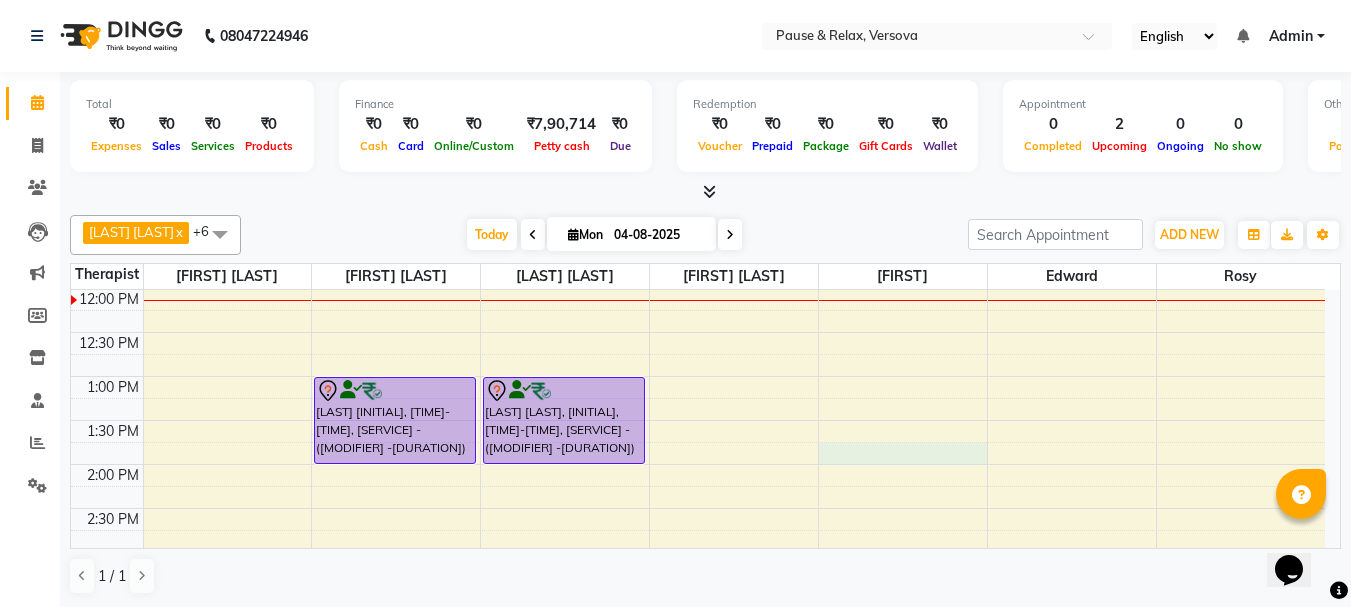 drag, startPoint x: 959, startPoint y: 453, endPoint x: 908, endPoint y: 462, distance: 51.78803 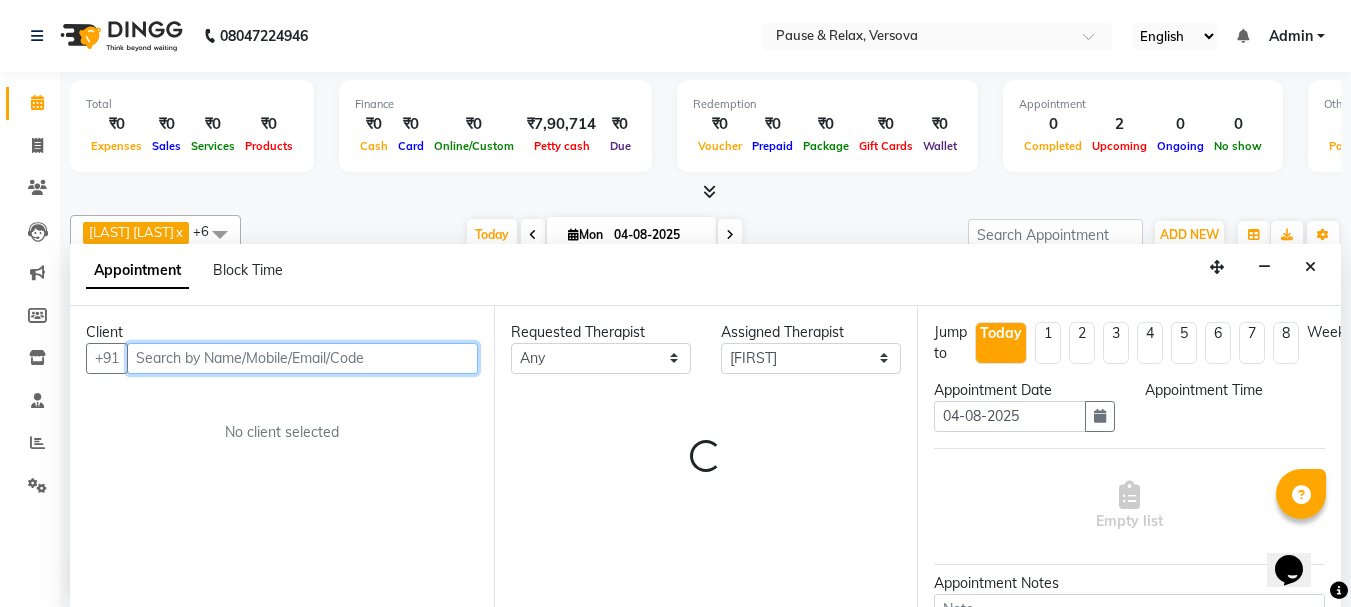 select on "825" 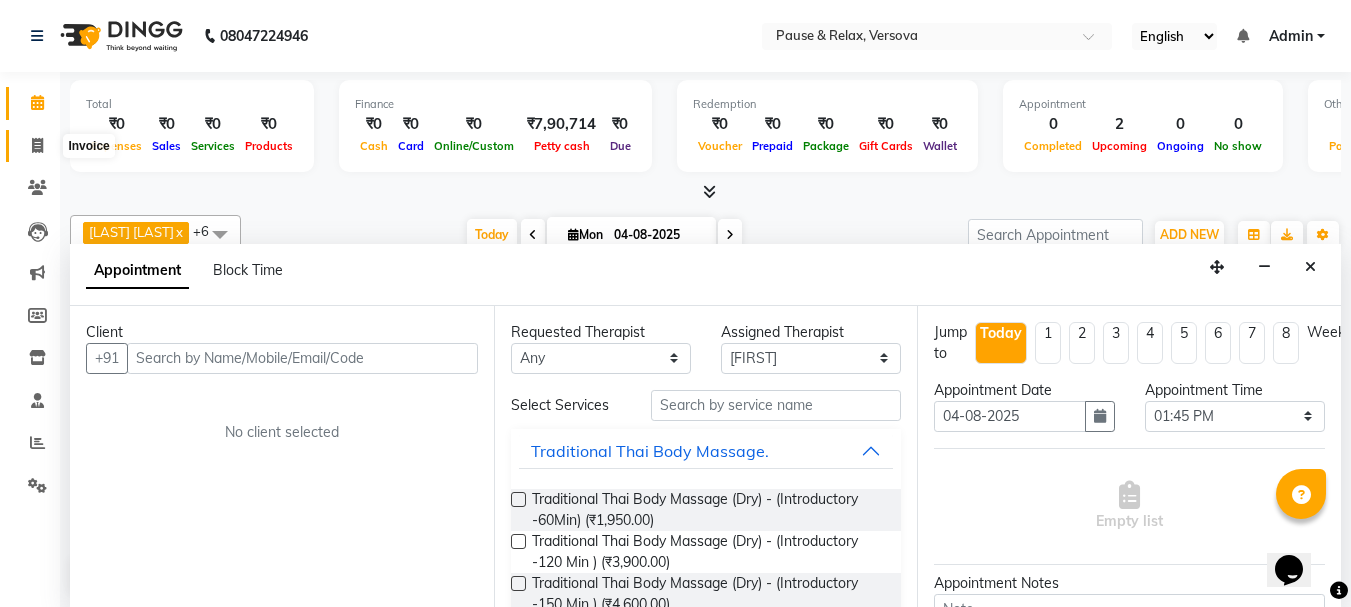 drag, startPoint x: 35, startPoint y: 148, endPoint x: 33, endPoint y: 115, distance: 33.06055 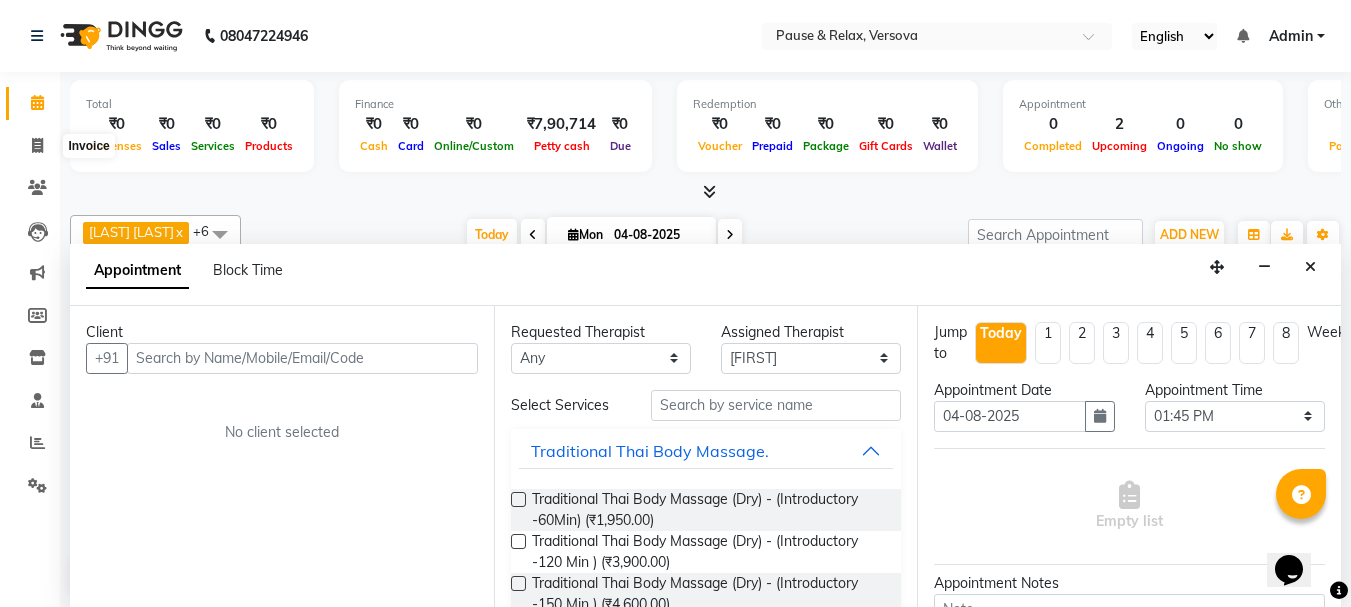 select on "service" 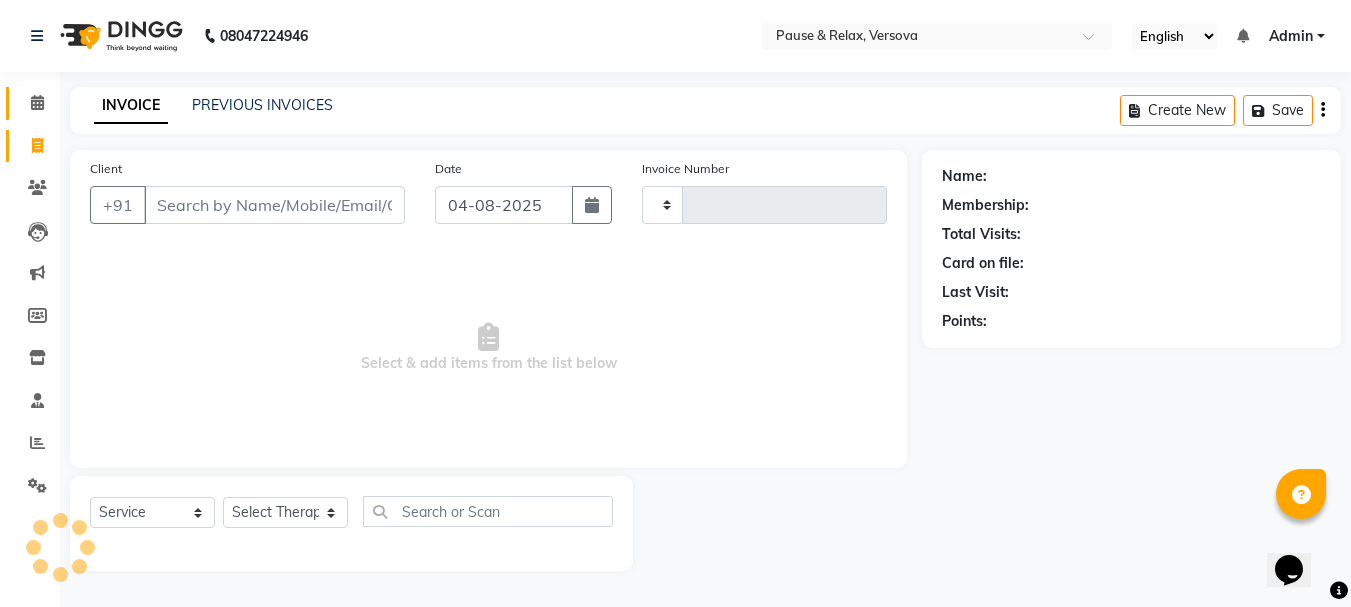 type on "1300" 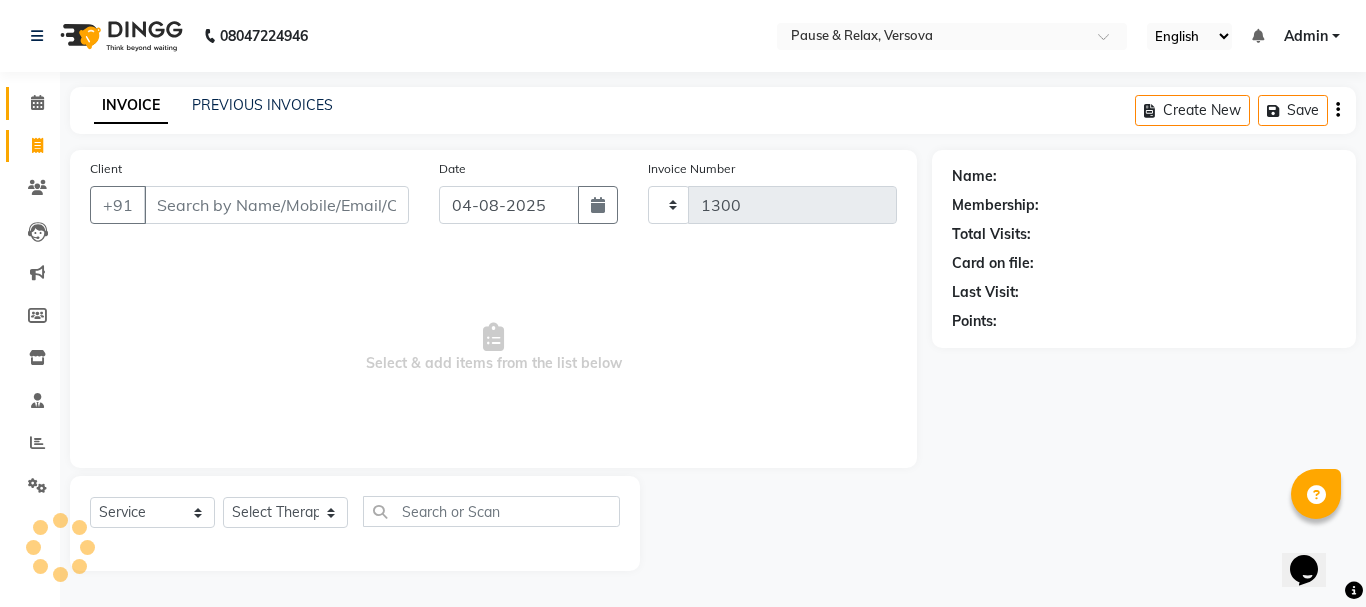 select on "6832" 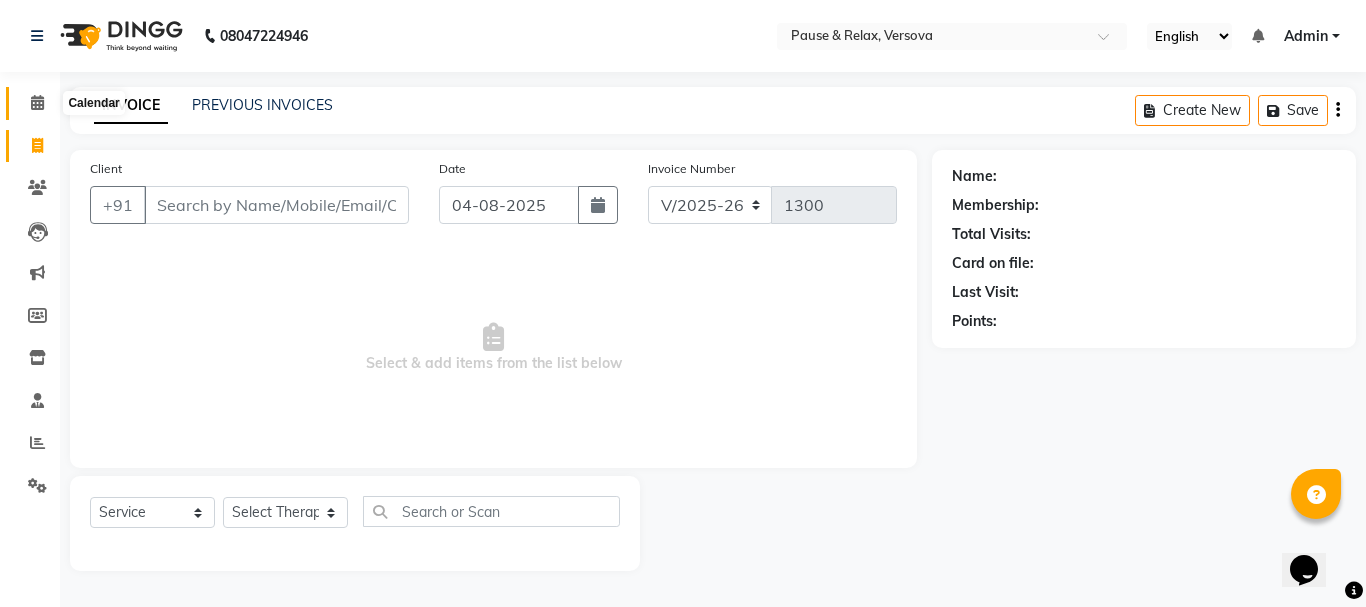 click 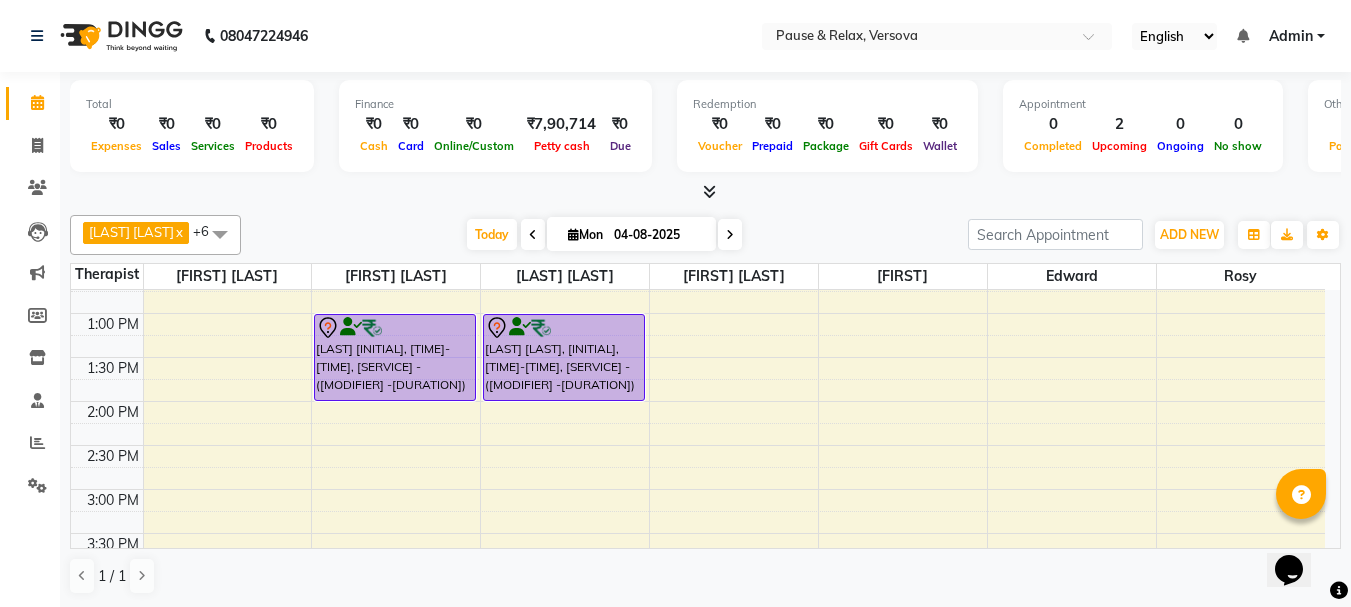 scroll, scrollTop: 174, scrollLeft: 0, axis: vertical 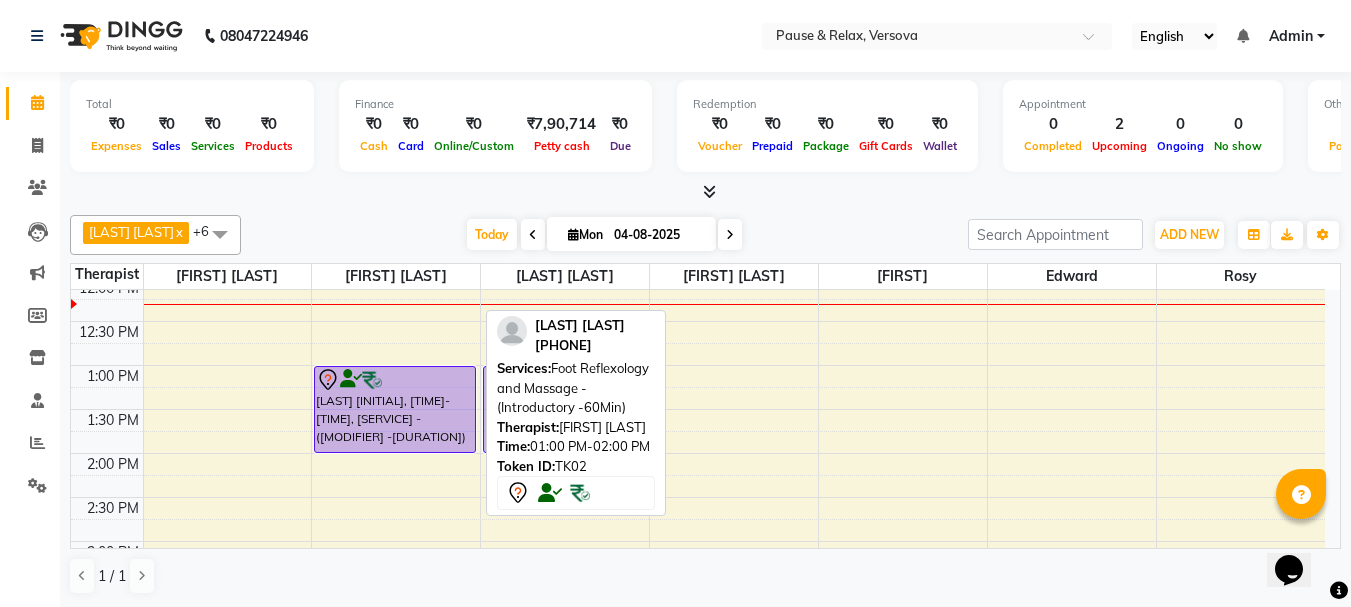 click on "[FIRST] [LAST], TK02, [TIME]-[TIME], Foot Reflexology and Massage - (Introductory -60Min)" at bounding box center [395, 409] 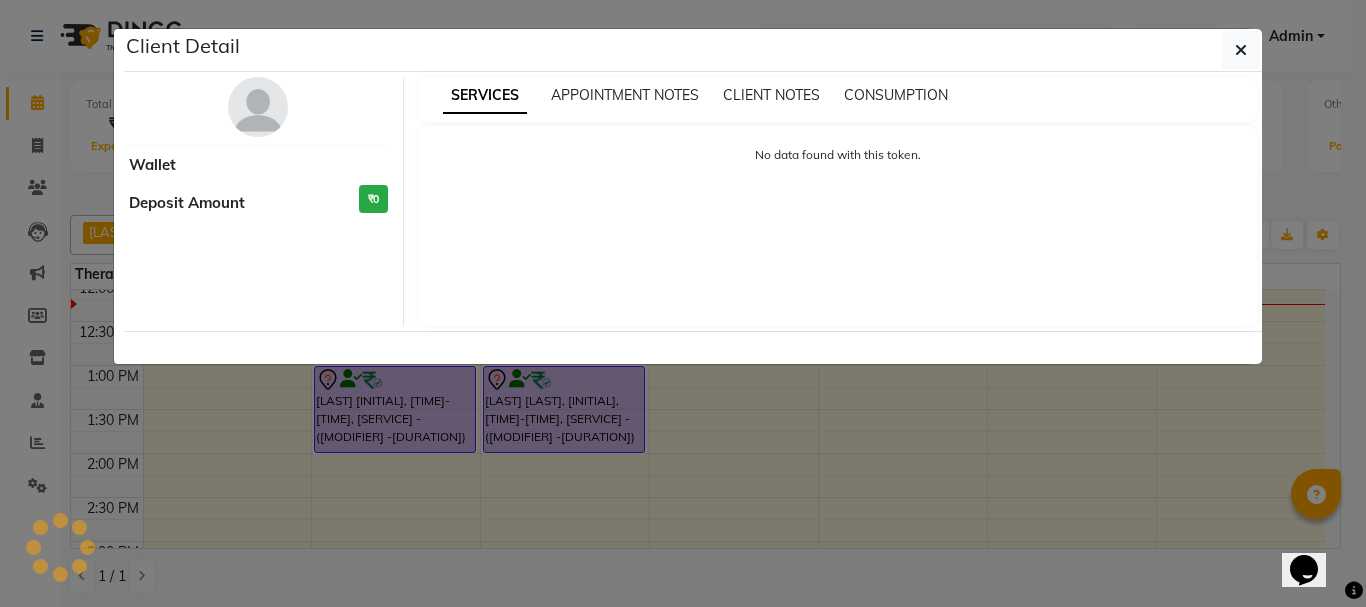 select on "7" 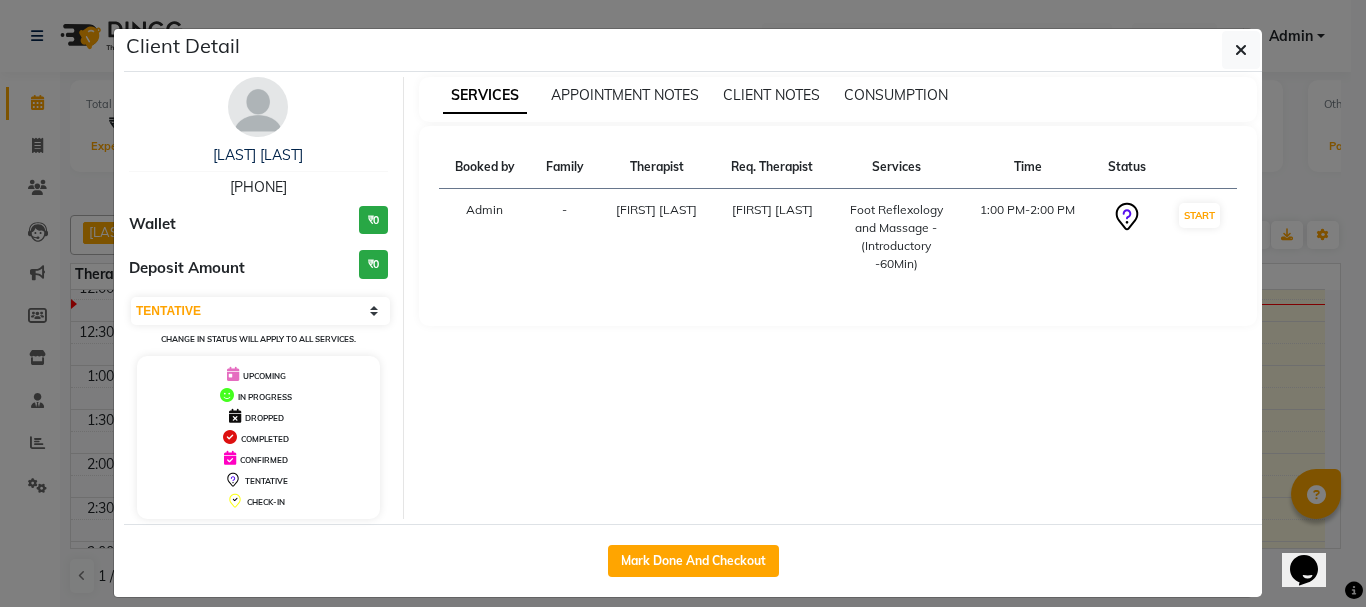 drag, startPoint x: 209, startPoint y: 186, endPoint x: 357, endPoint y: 189, distance: 148.0304 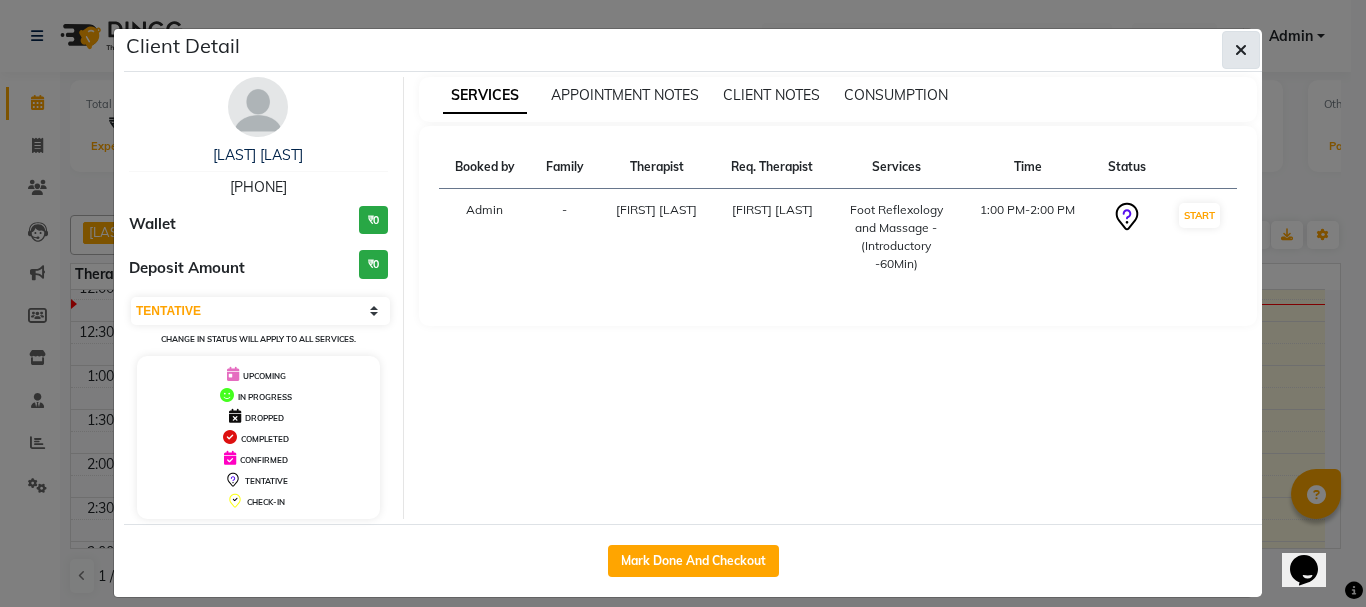 click 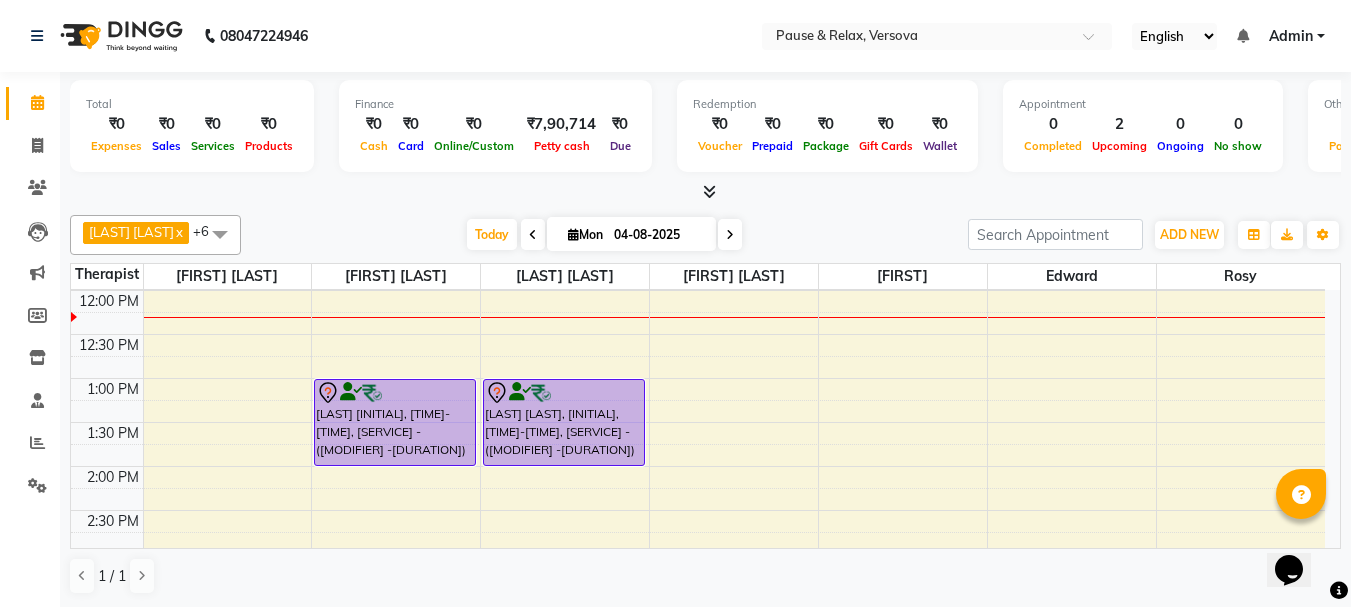 scroll, scrollTop: 57, scrollLeft: 0, axis: vertical 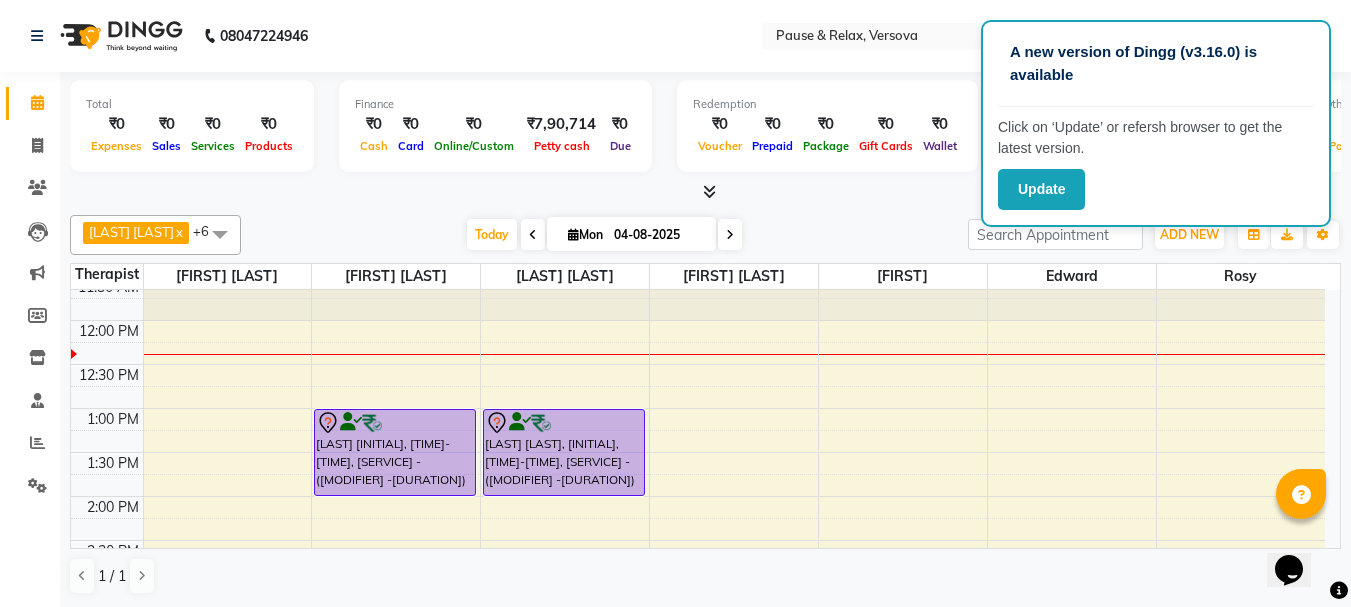 click on "11:00 AM 11:30 AM 12:00 PM 12:30 PM 1:00 PM 1:30 PM 2:00 PM 2:30 PM 3:00 PM 3:30 PM 4:00 PM 4:30 PM 5:00 PM 5:30 PM 6:00 PM 6:30 PM 7:00 PM 7:30 PM 8:00 PM 8:30 PM 9:00 PM 9:30 PM             Saloumi Sahu, TK02, 01:00 PM-02:00 PM, Foot Reflexology and Massage - (Introductory -60Min)             Saloumi Sahu, TK01, 01:00 PM-02:00 PM, Foot Reflexology and Massage - (Introductory -60Min)" at bounding box center (698, 716) 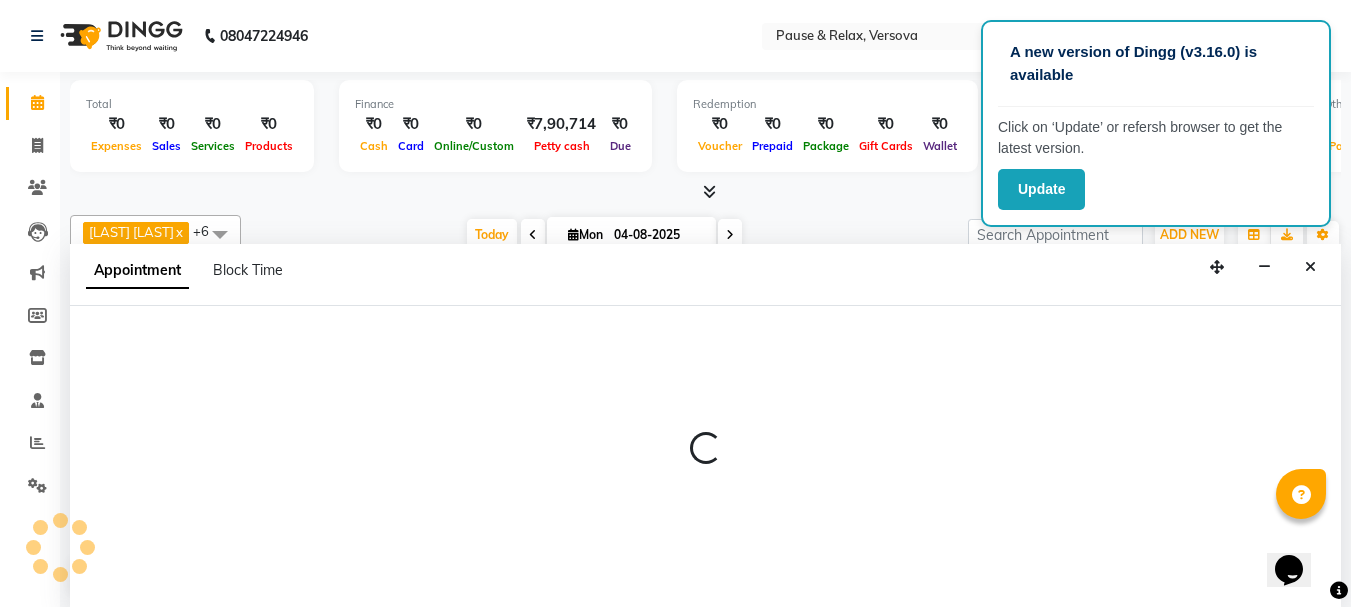 scroll, scrollTop: 1, scrollLeft: 0, axis: vertical 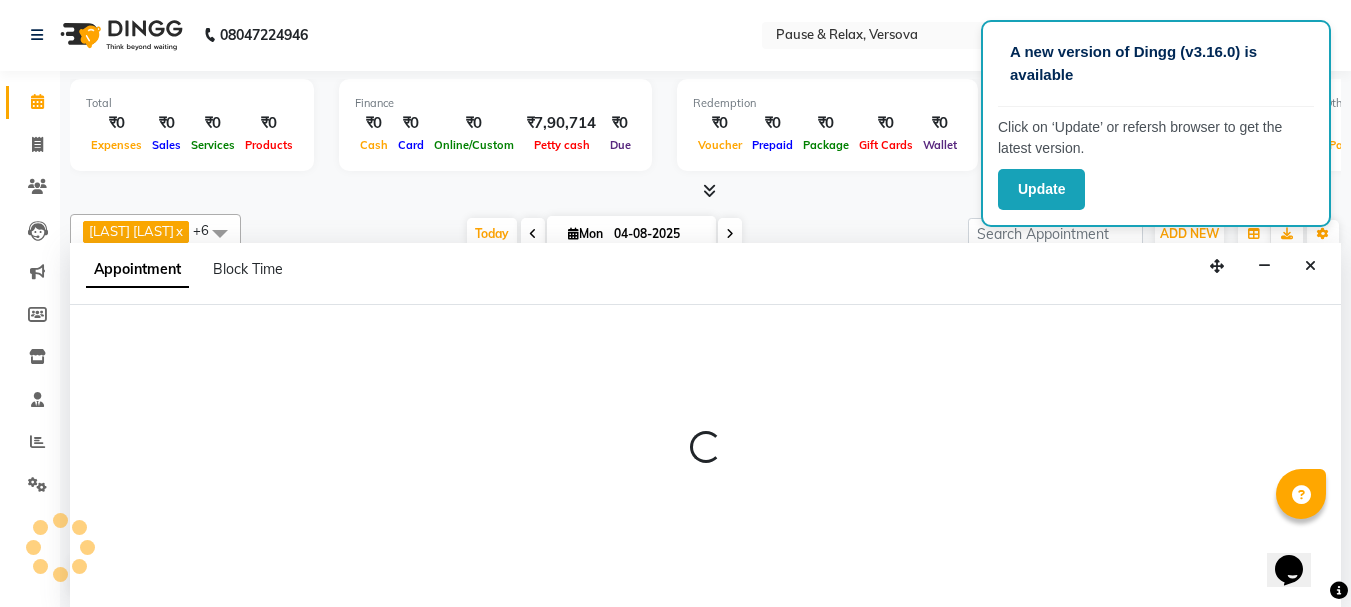 select on "82843" 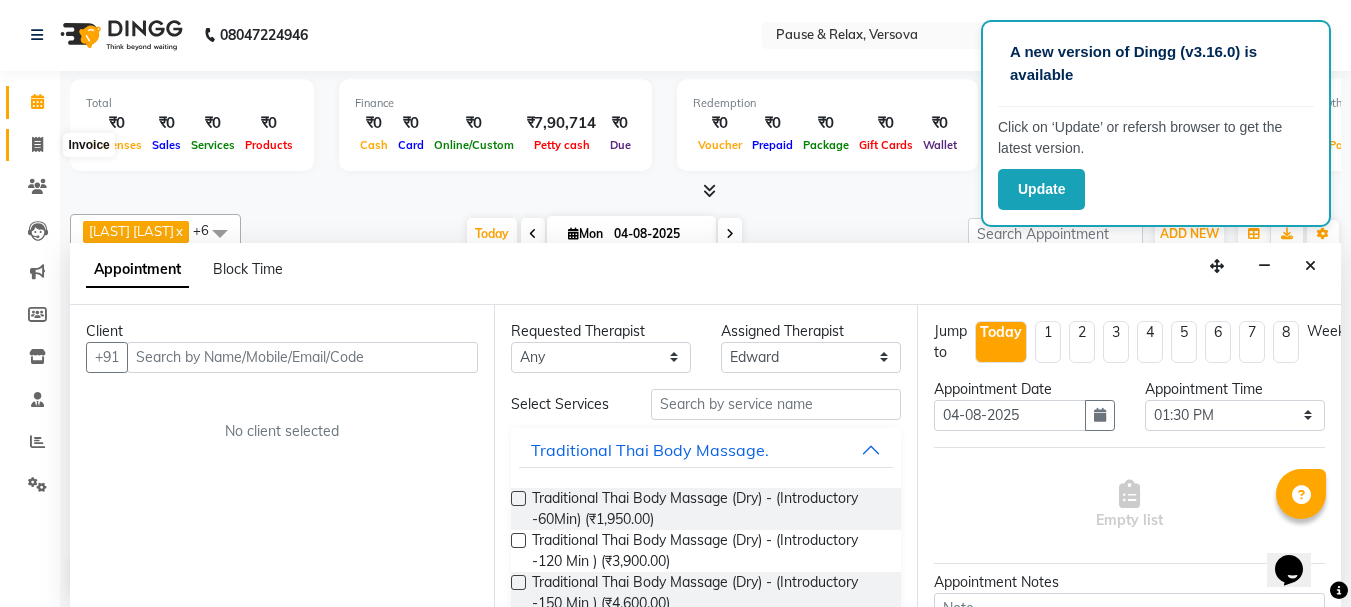 click 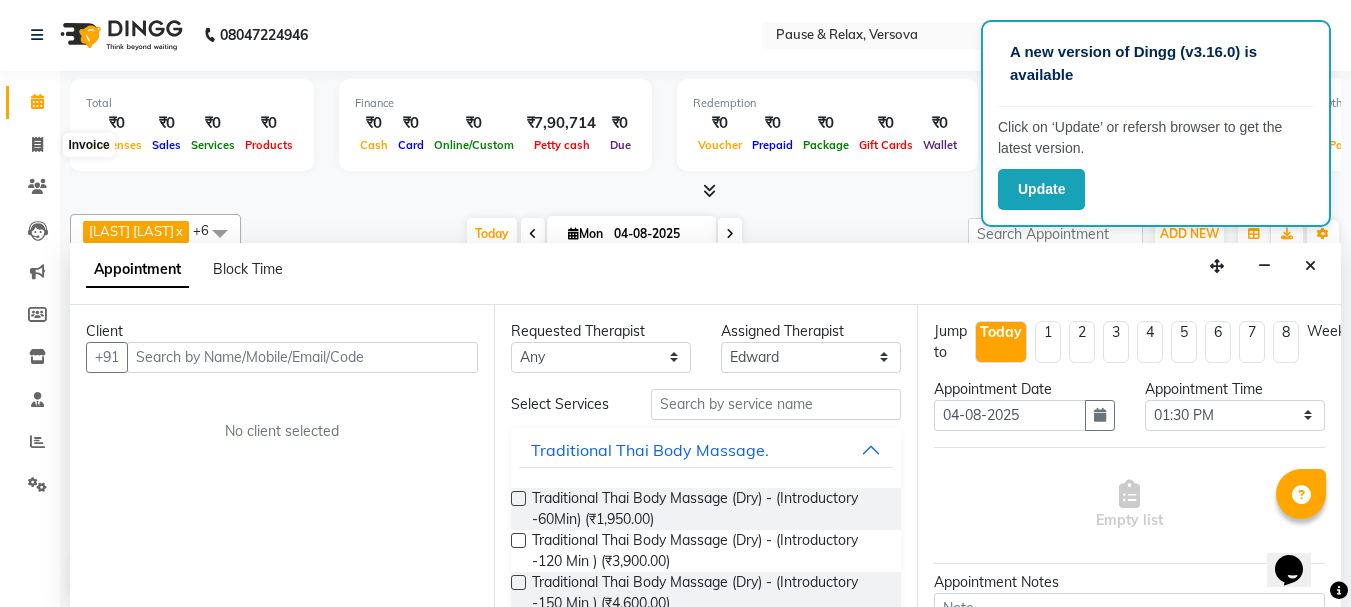 select on "service" 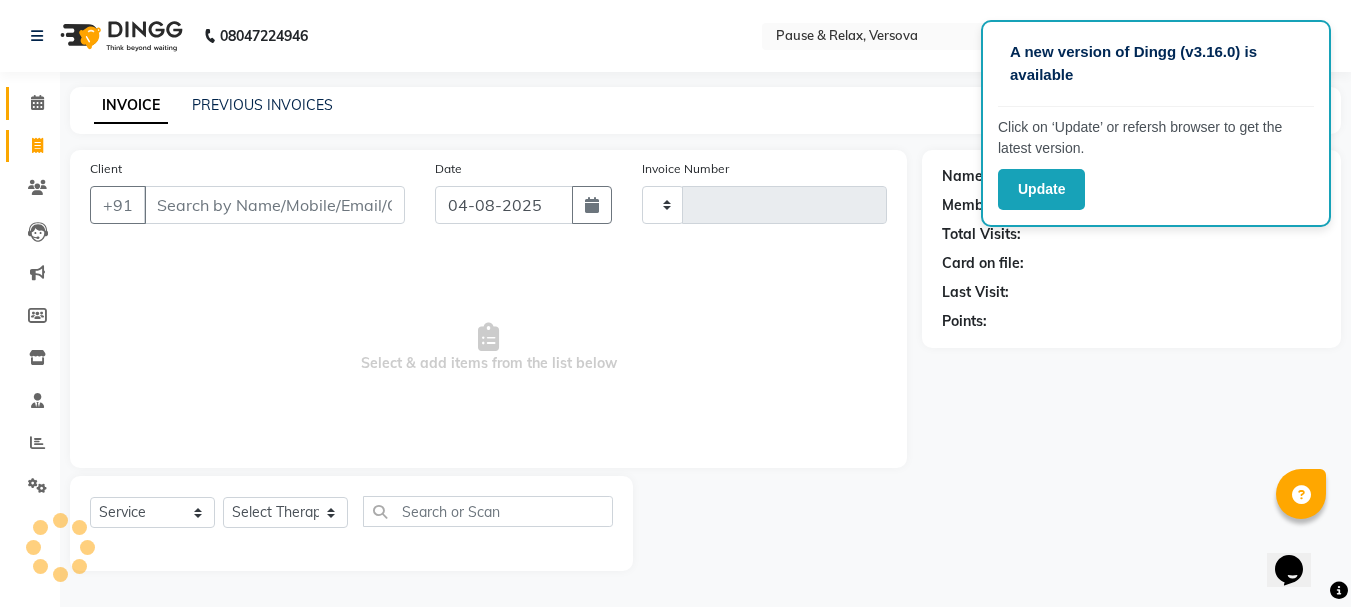 scroll, scrollTop: 0, scrollLeft: 0, axis: both 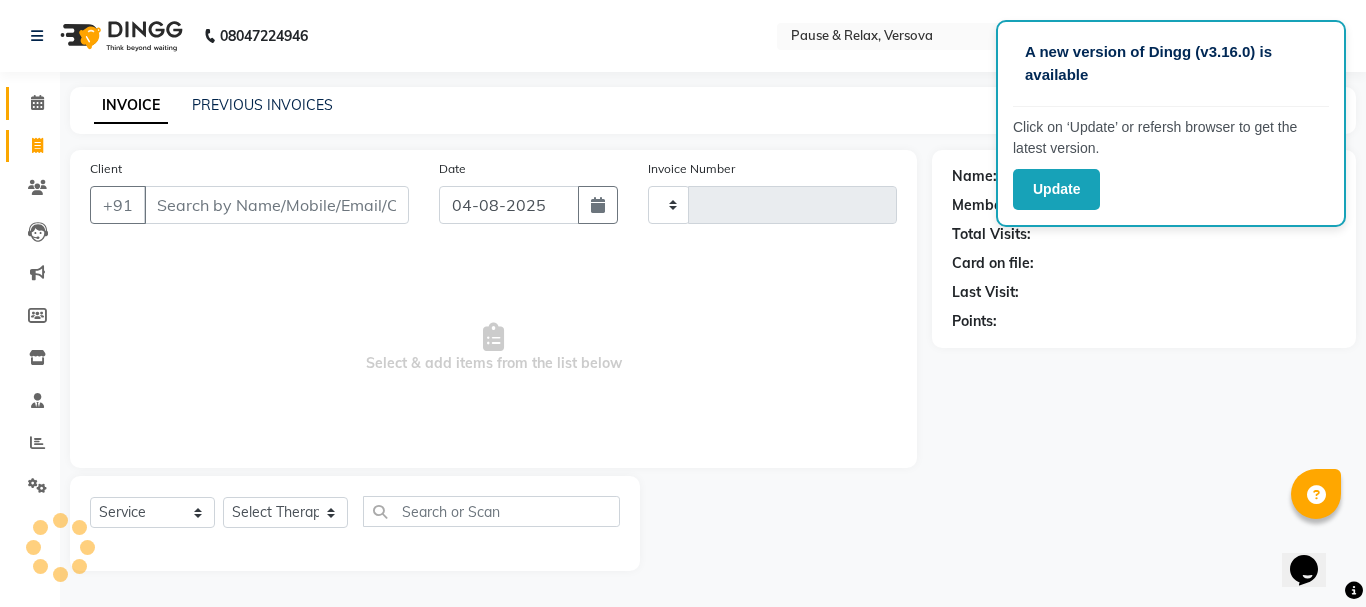 type on "1300" 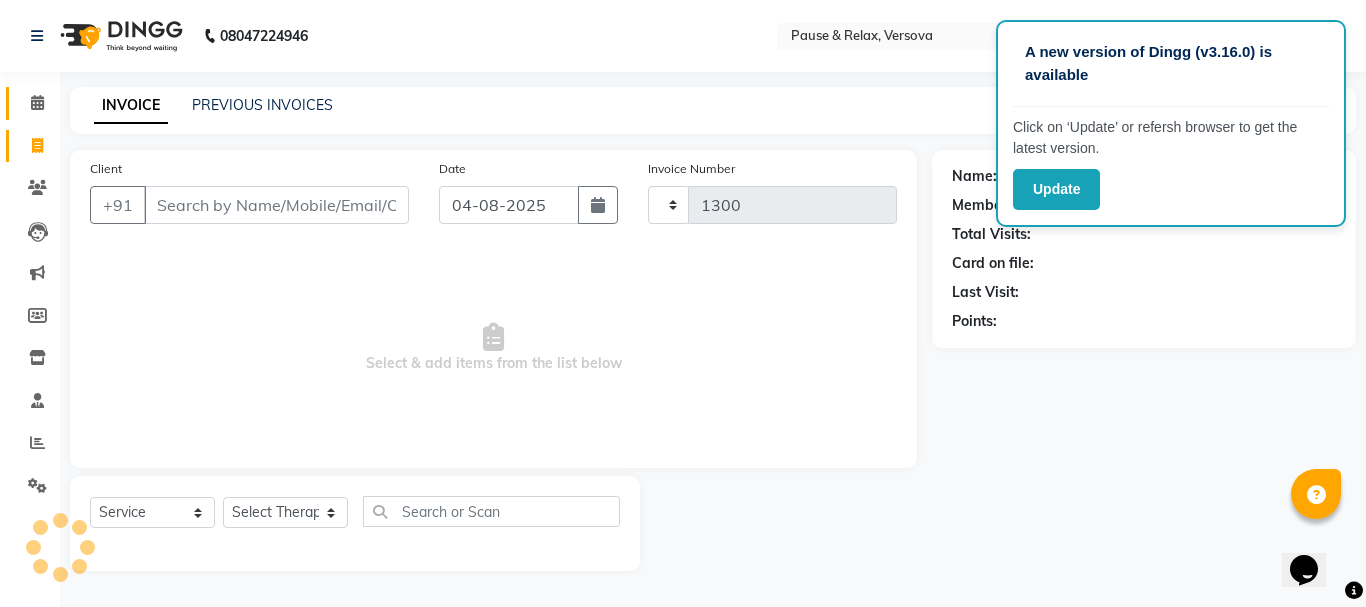 select on "6832" 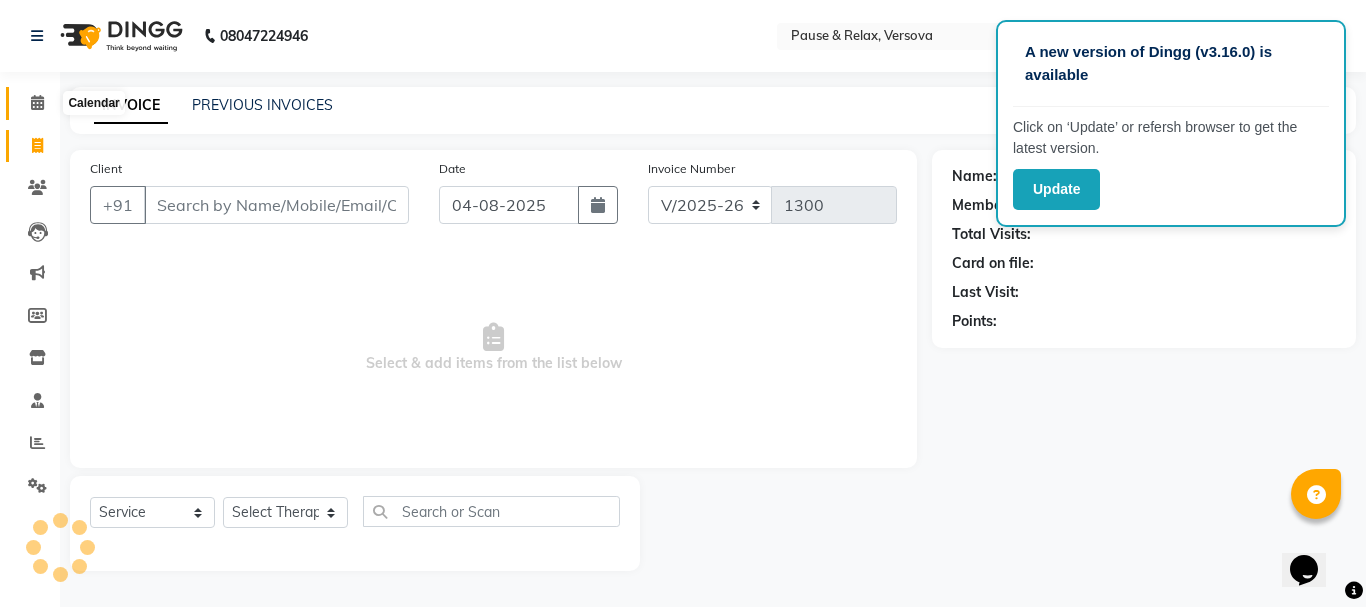 click 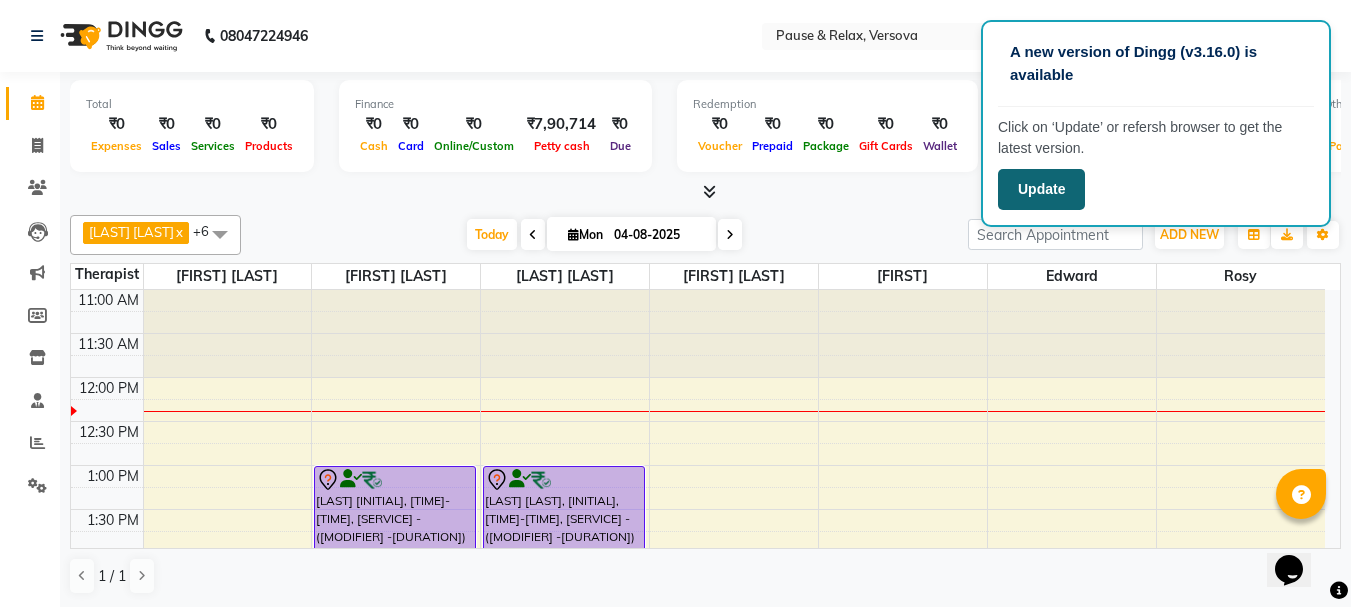 click on "Update" 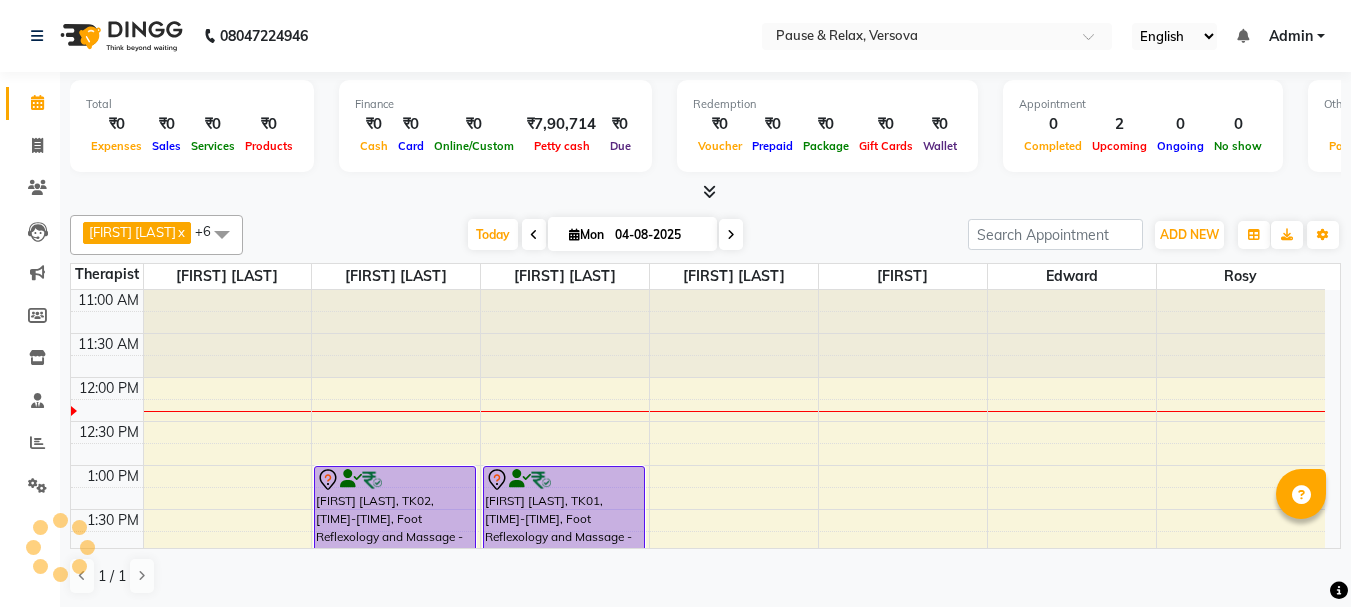 scroll, scrollTop: 0, scrollLeft: 0, axis: both 